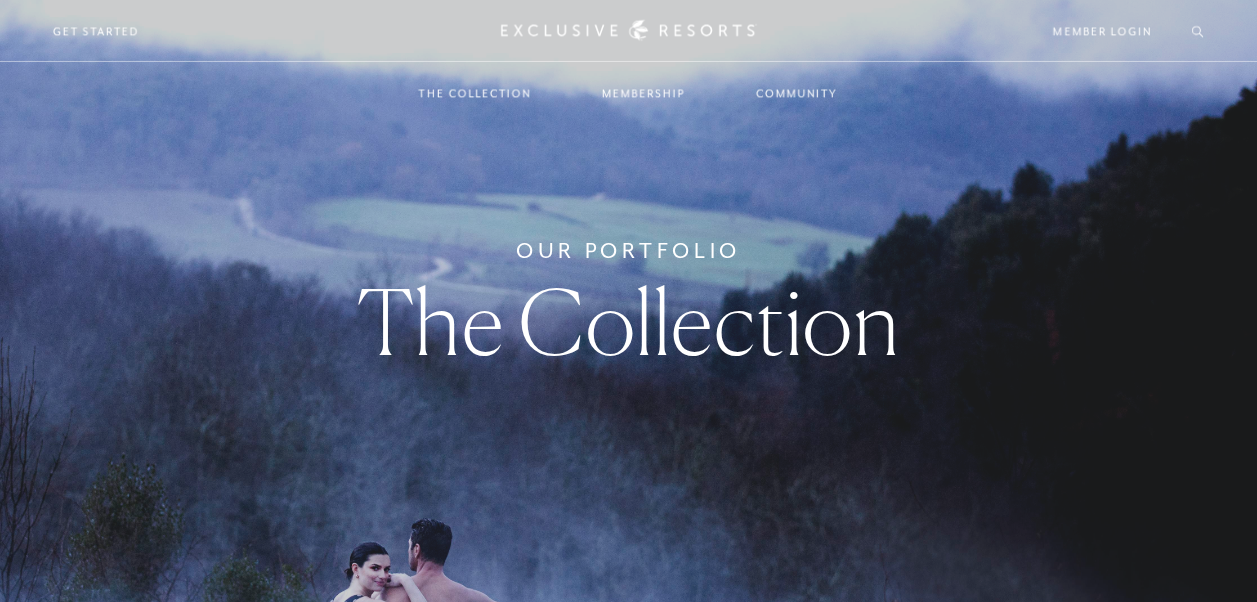 scroll, scrollTop: 0, scrollLeft: 0, axis: both 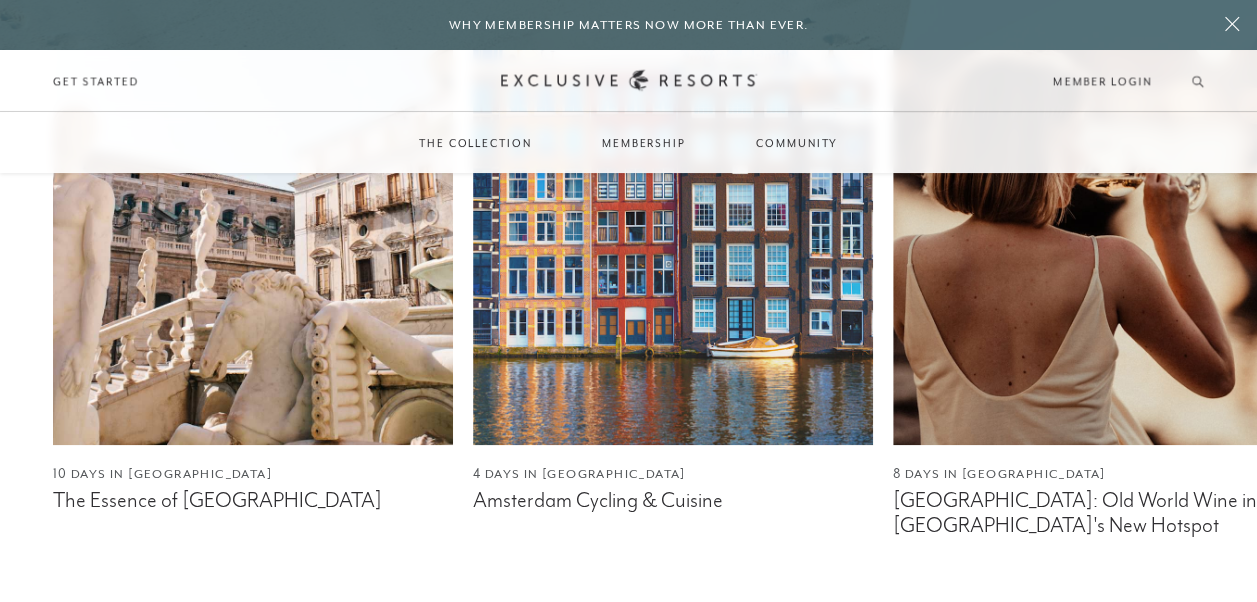 click on "10 Days in [GEOGRAPHIC_DATA]" at bounding box center (253, 474) 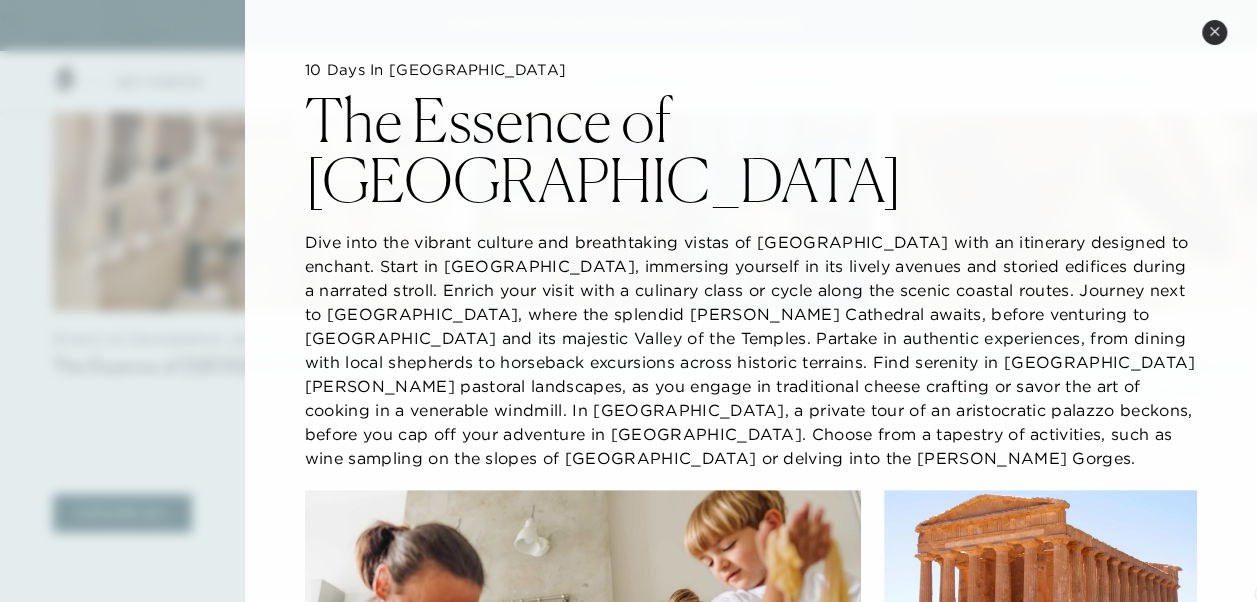 scroll, scrollTop: 8567, scrollLeft: 0, axis: vertical 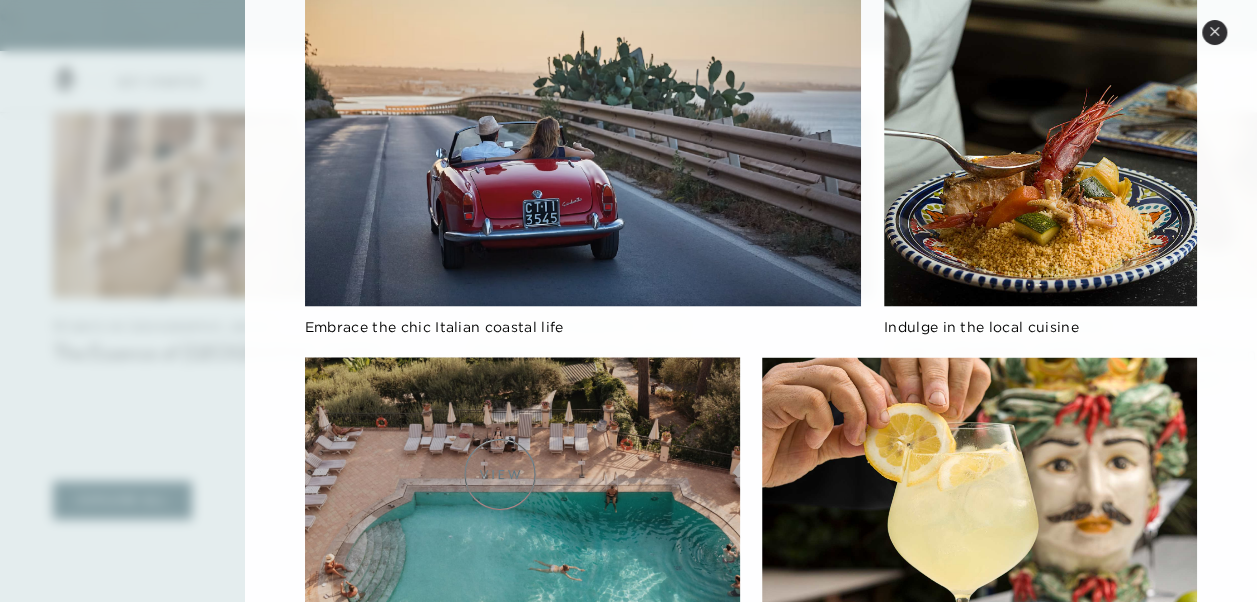 click at bounding box center [522, 479] 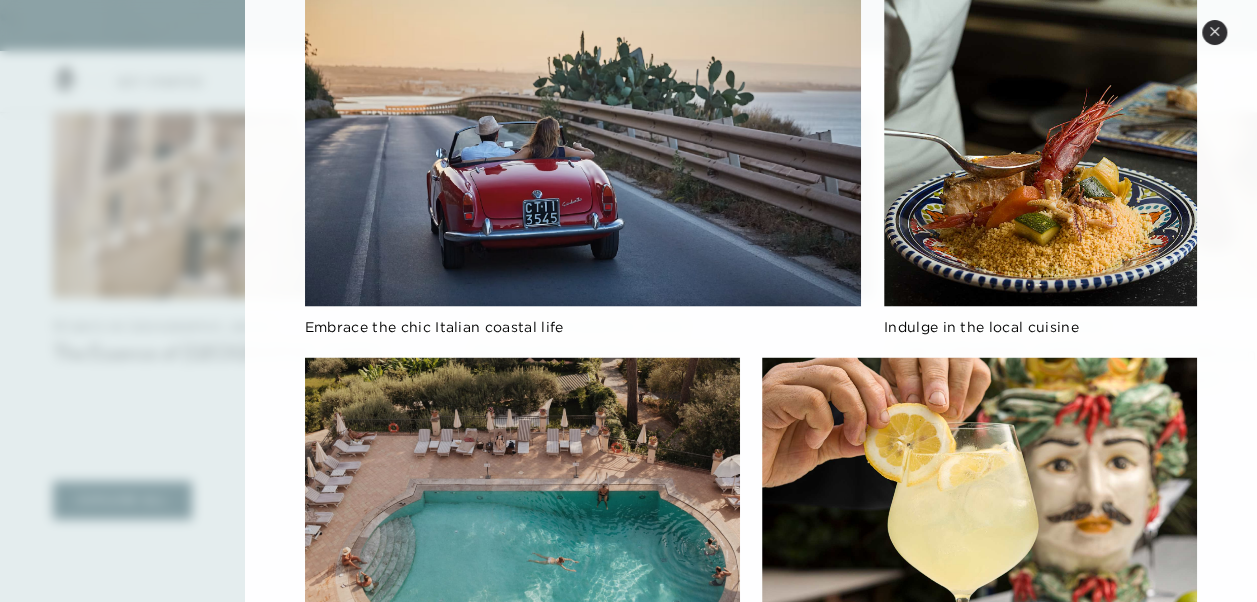 click on "Enjoy a stay at [GEOGRAPHIC_DATA][PERSON_NAME] premiere resort" at bounding box center [505, 632] 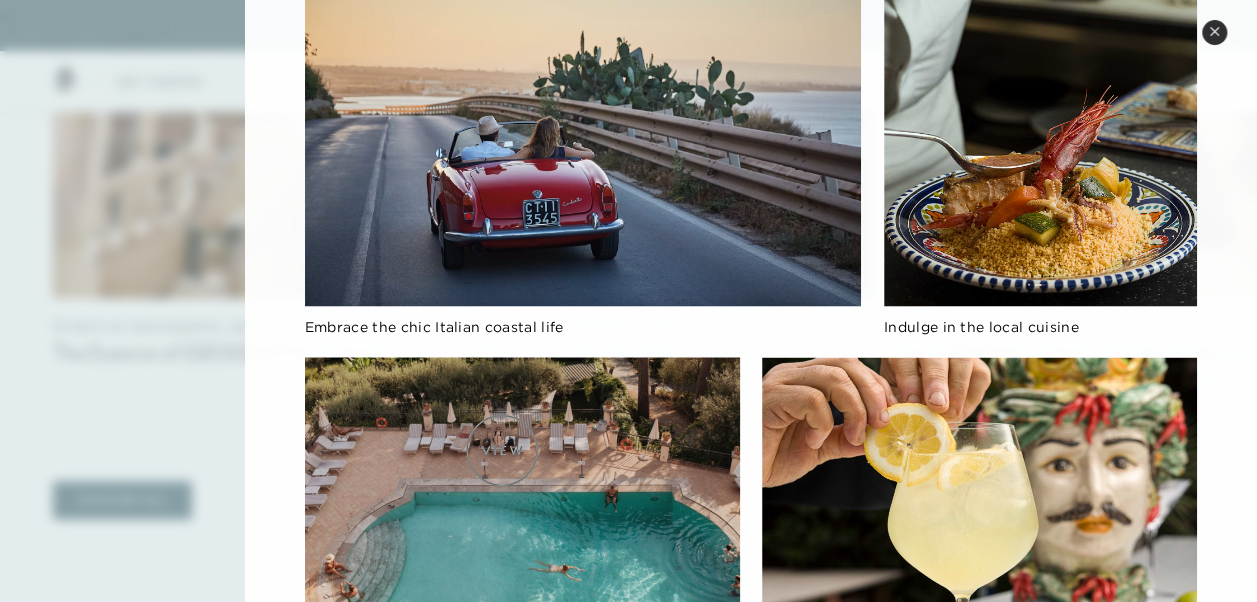click at bounding box center [522, 479] 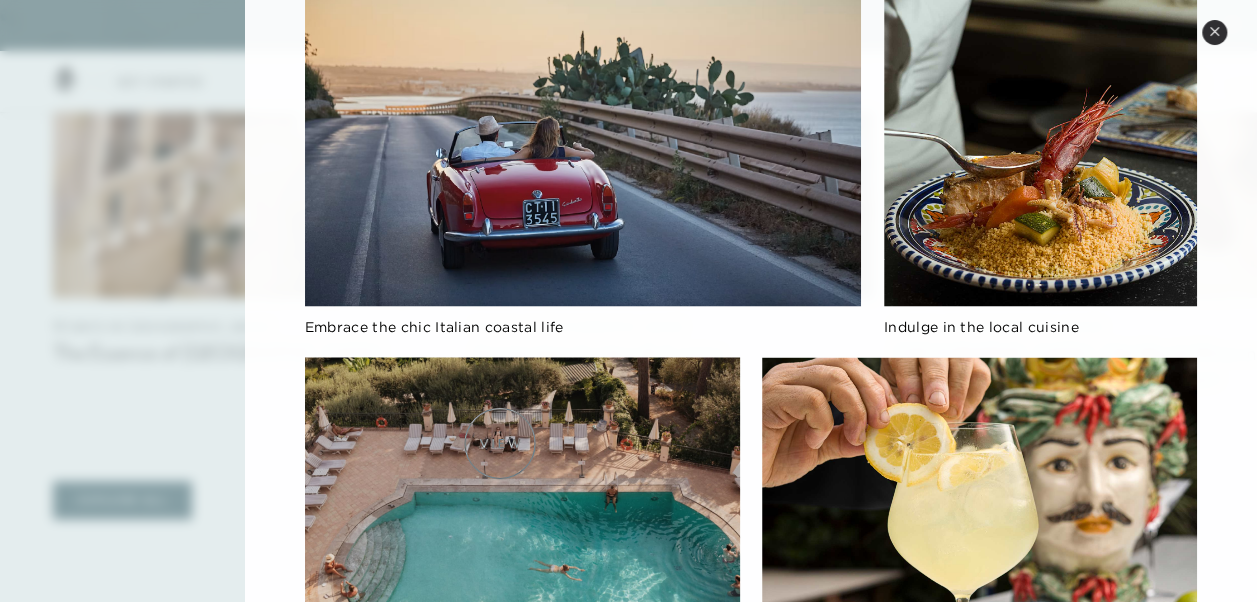 click at bounding box center [522, 479] 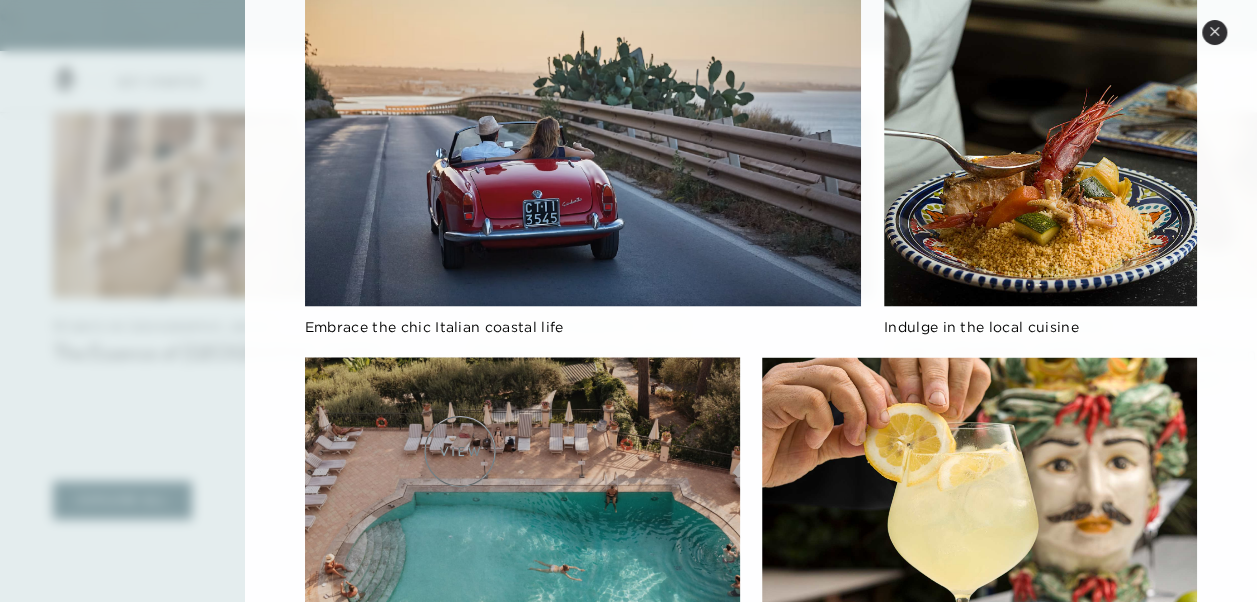 click at bounding box center (522, 479) 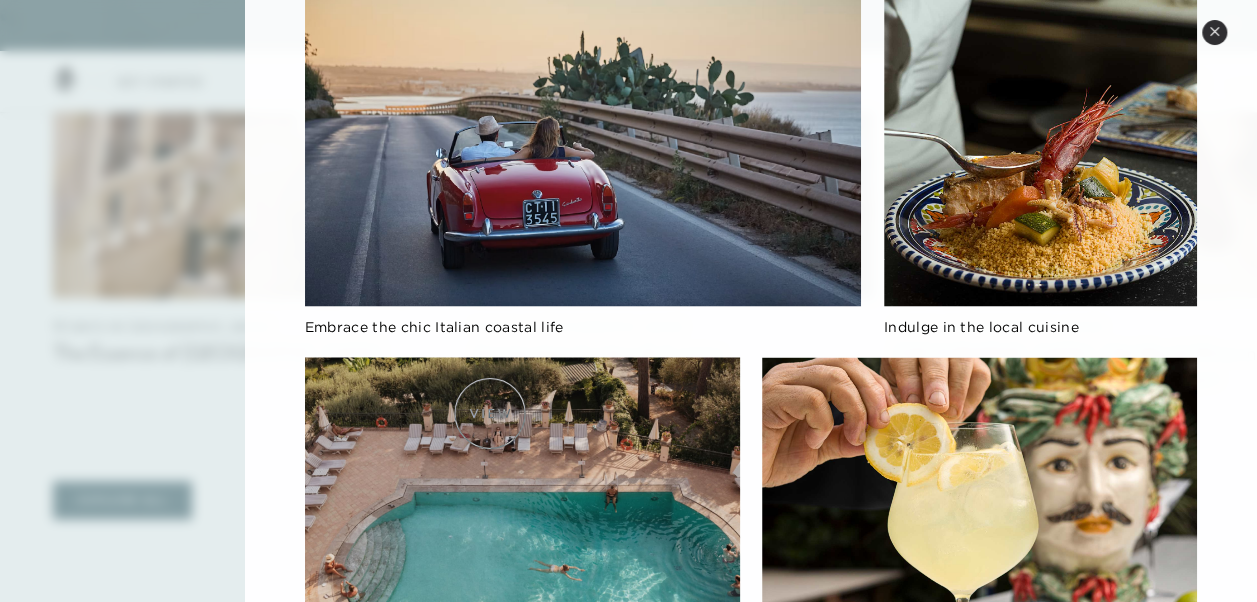click at bounding box center (522, 479) 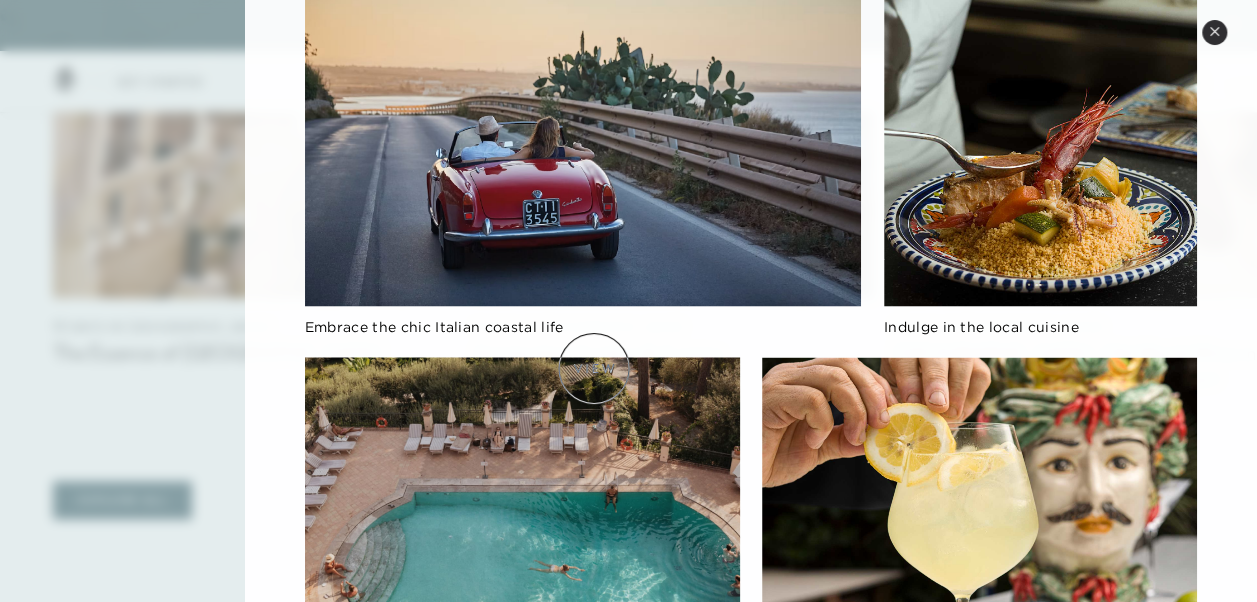 click at bounding box center [522, 479] 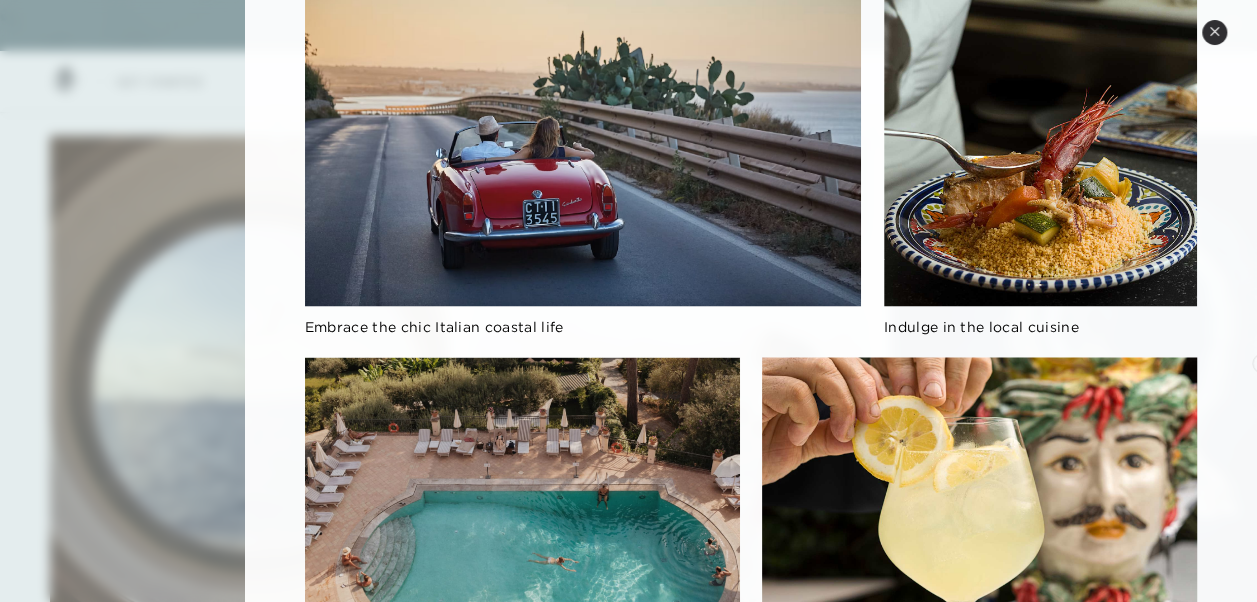 scroll, scrollTop: 9105, scrollLeft: 0, axis: vertical 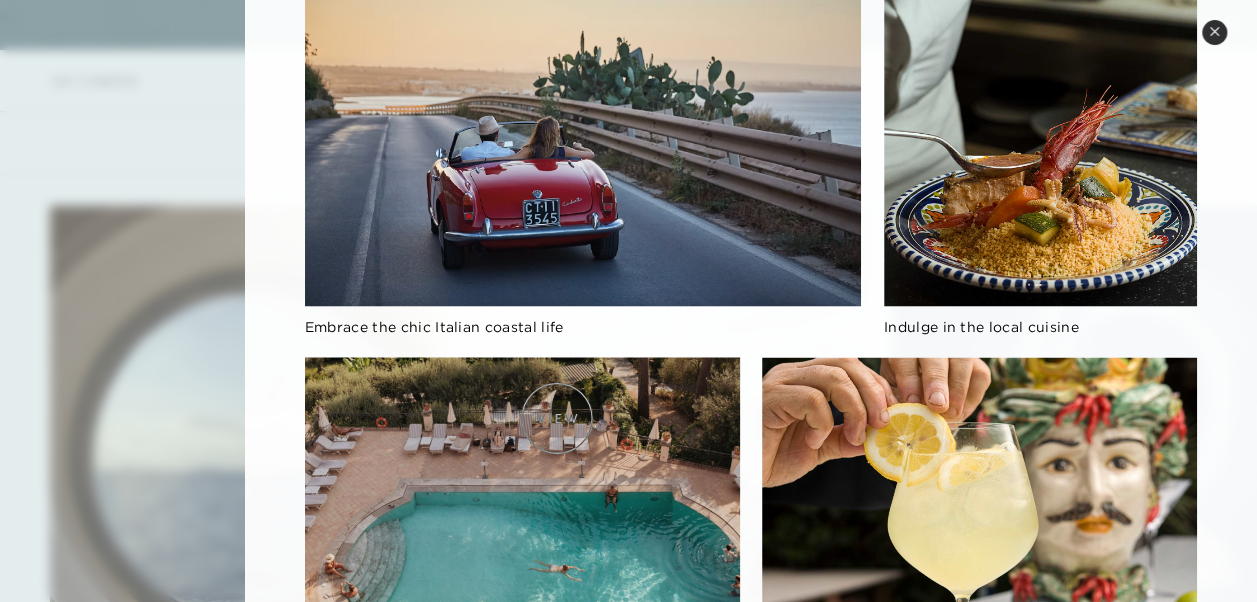 click at bounding box center [522, 479] 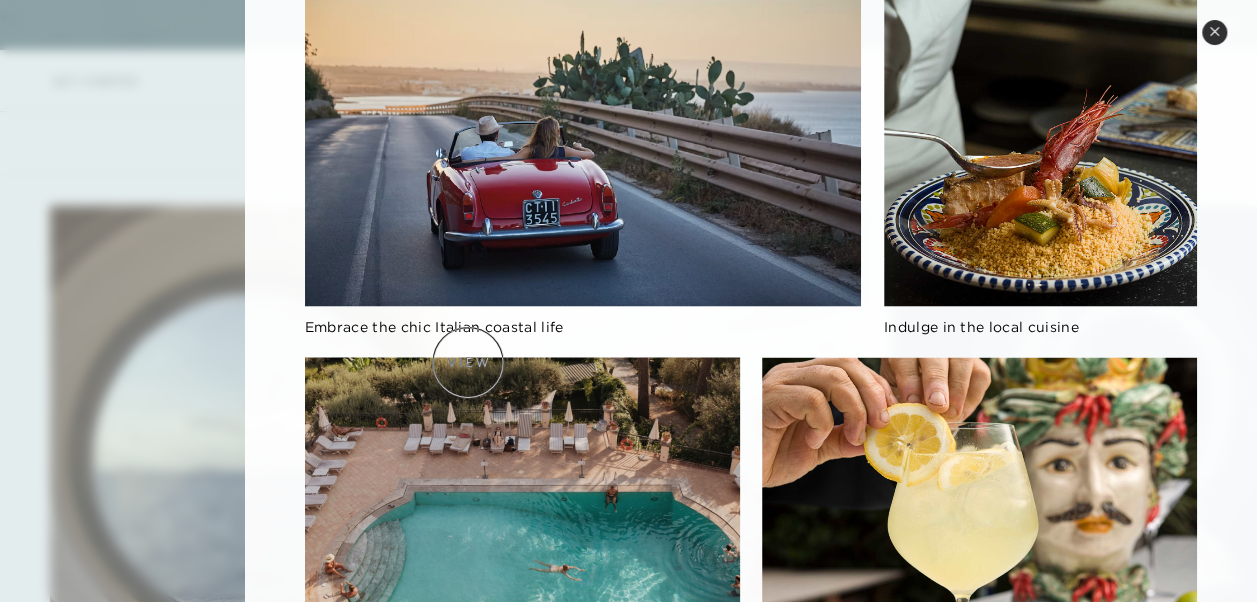 click at bounding box center [522, 479] 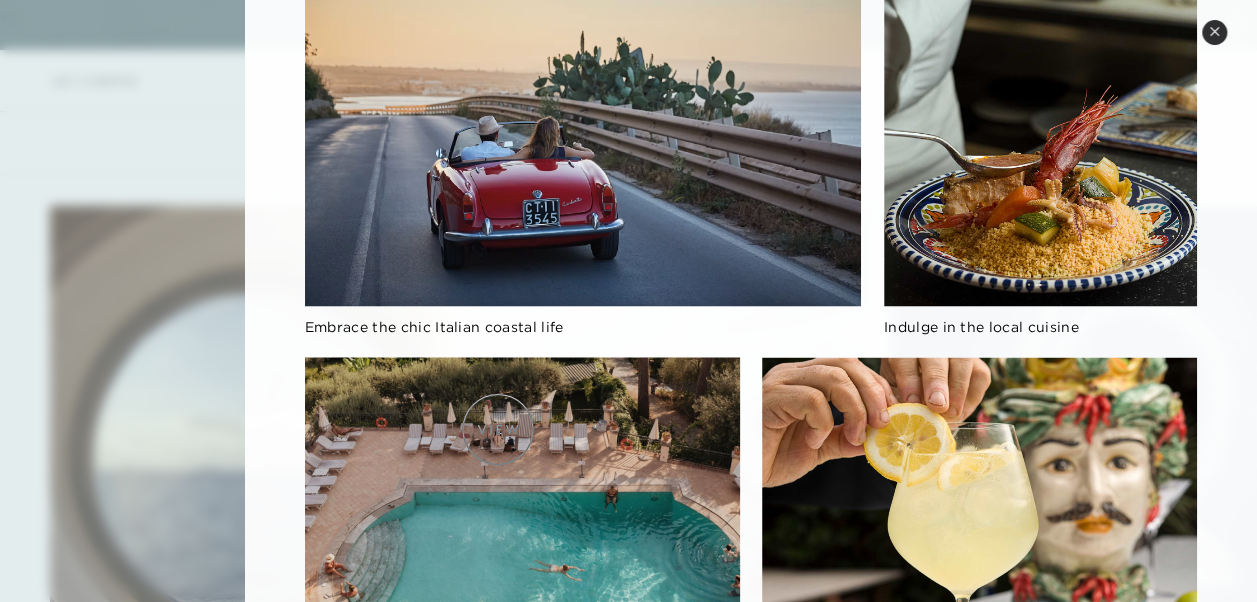 click at bounding box center [522, 479] 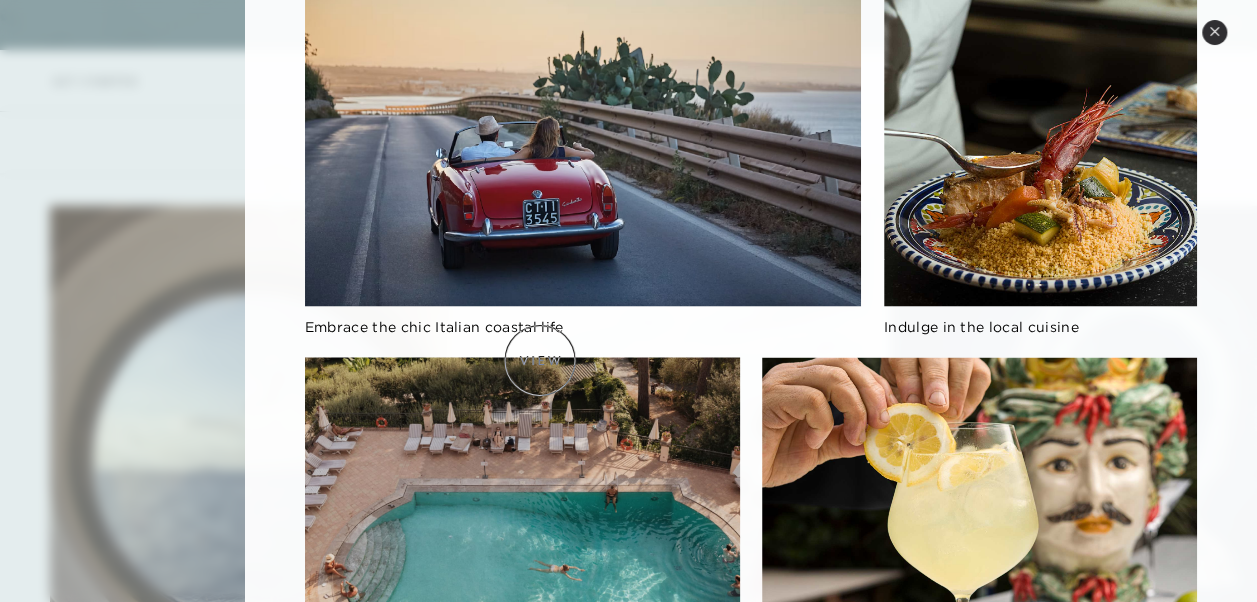 click at bounding box center (522, 479) 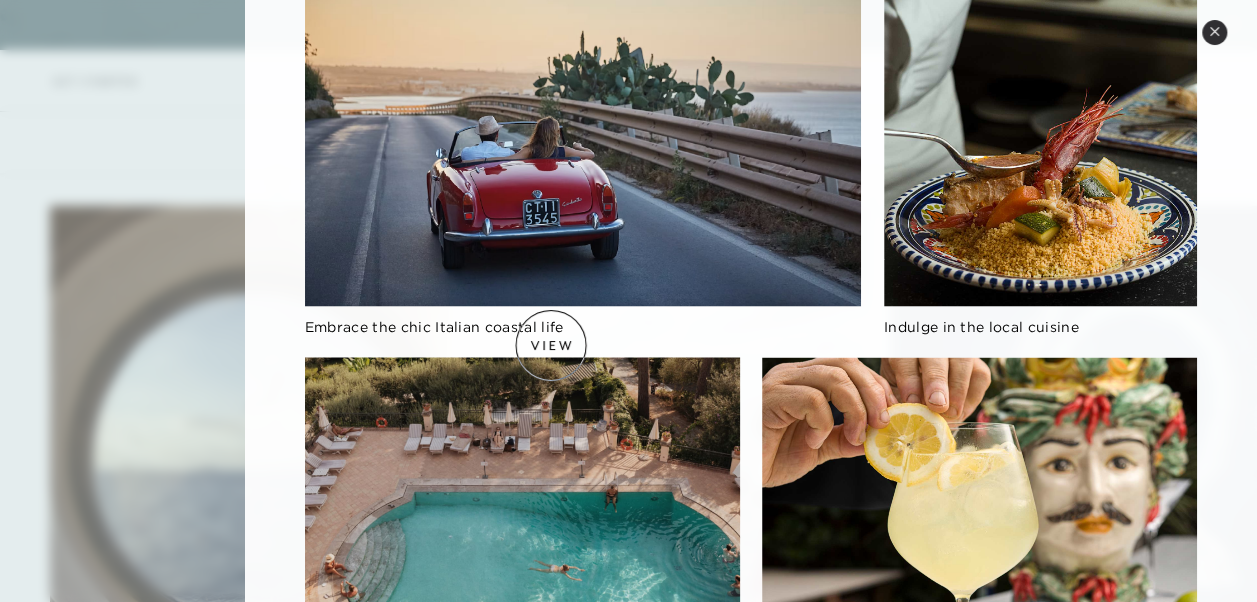 click at bounding box center (522, 479) 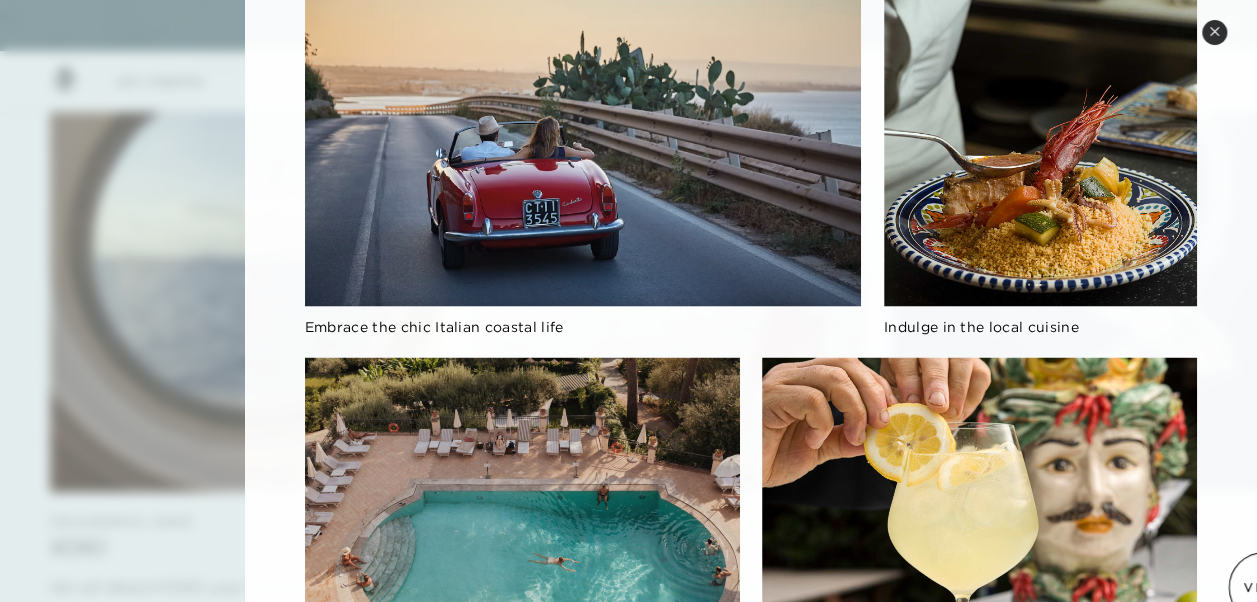 scroll, scrollTop: 9332, scrollLeft: 0, axis: vertical 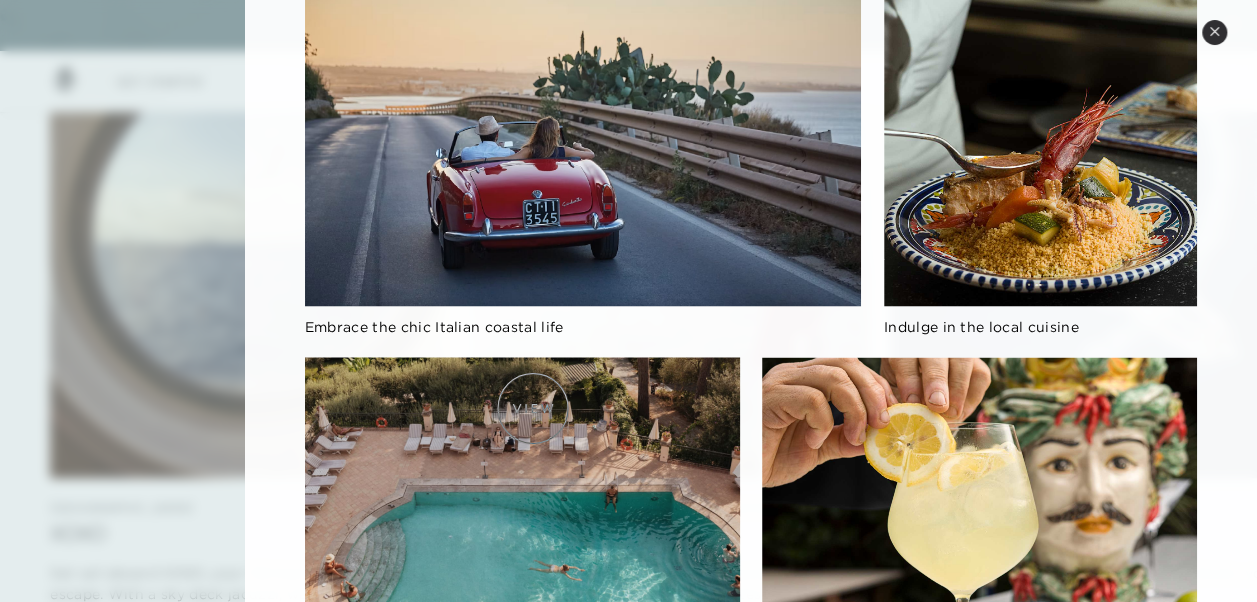 click at bounding box center (522, 479) 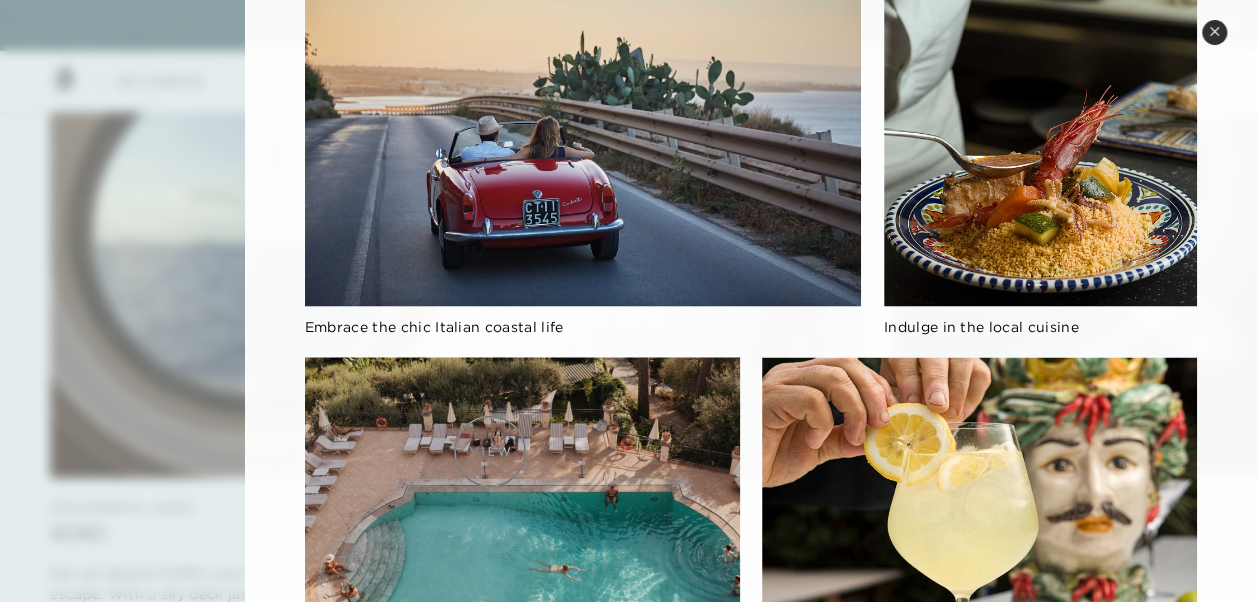 click at bounding box center [522, 479] 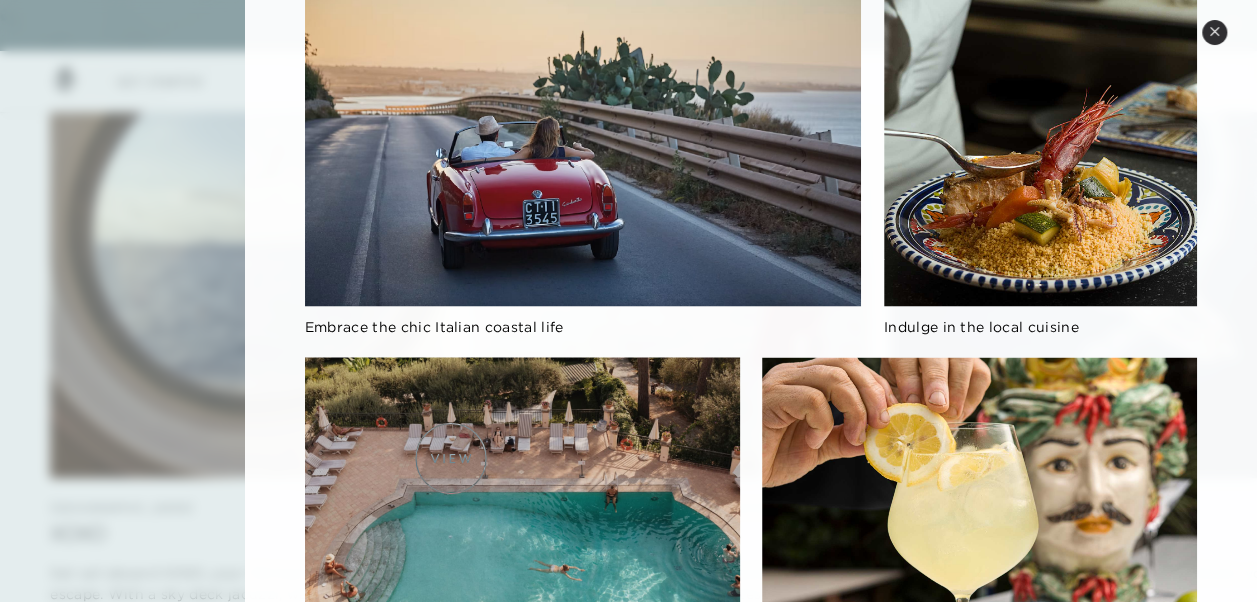 click at bounding box center [522, 479] 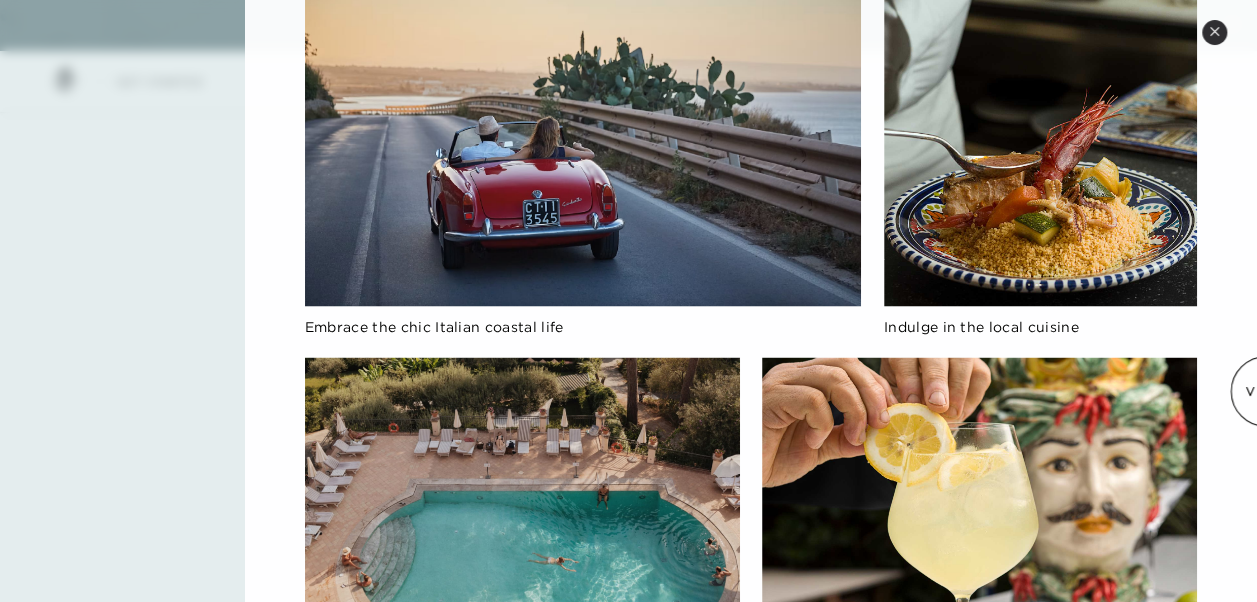 scroll, scrollTop: 11694, scrollLeft: 0, axis: vertical 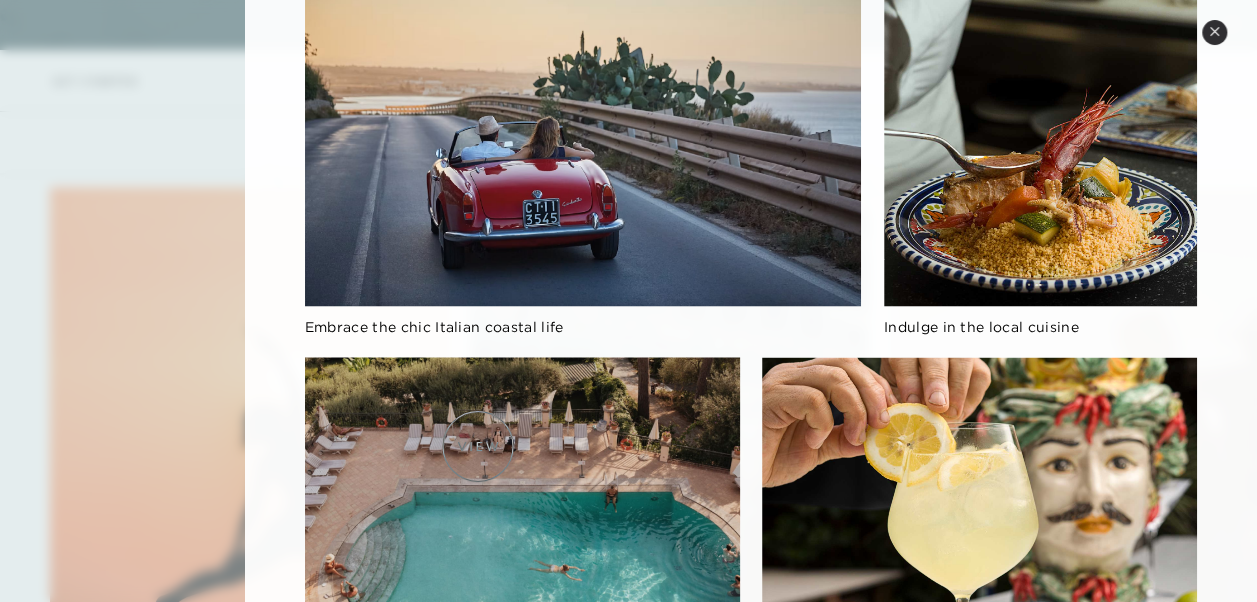 click at bounding box center [522, 479] 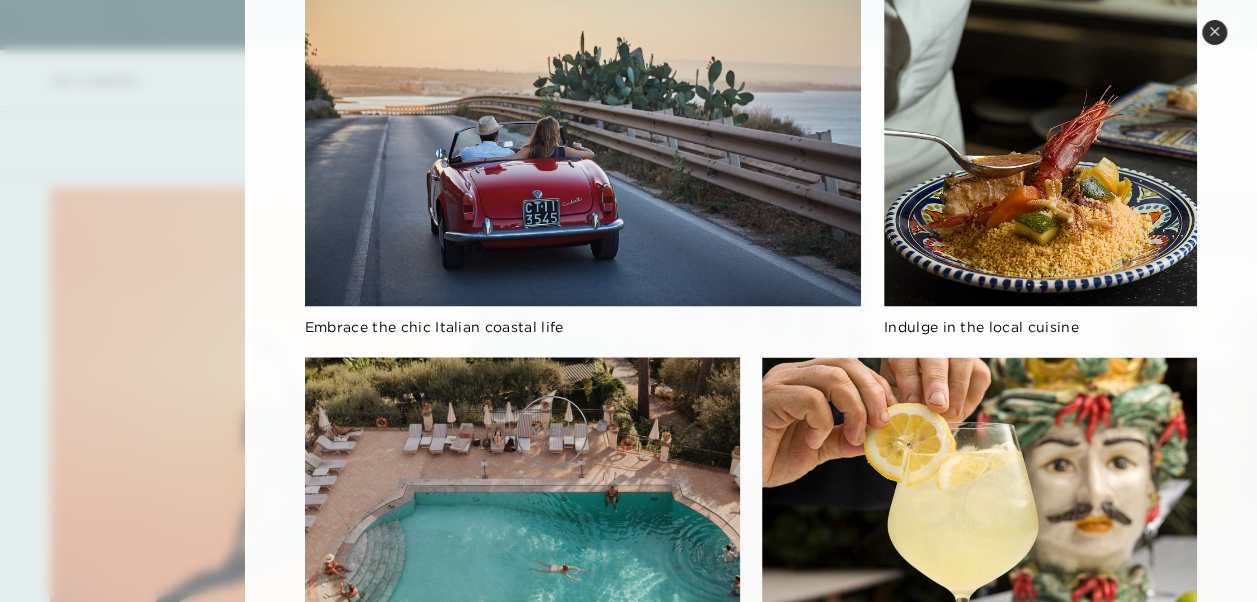 click at bounding box center [522, 479] 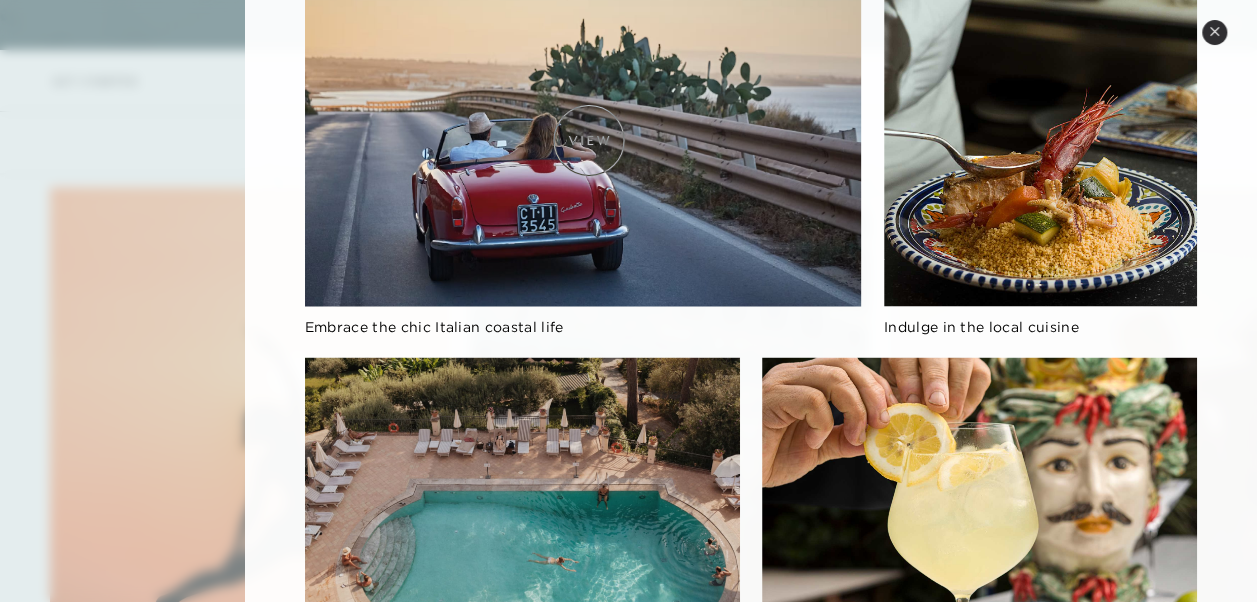 click at bounding box center [583, 150] 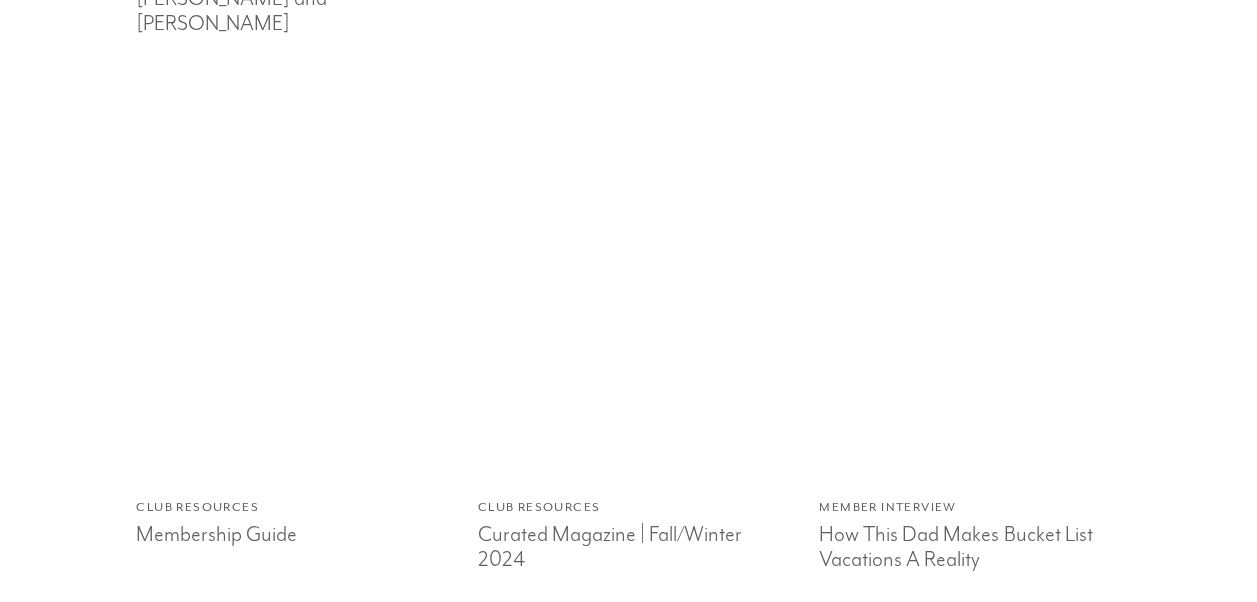 scroll, scrollTop: 4570, scrollLeft: 0, axis: vertical 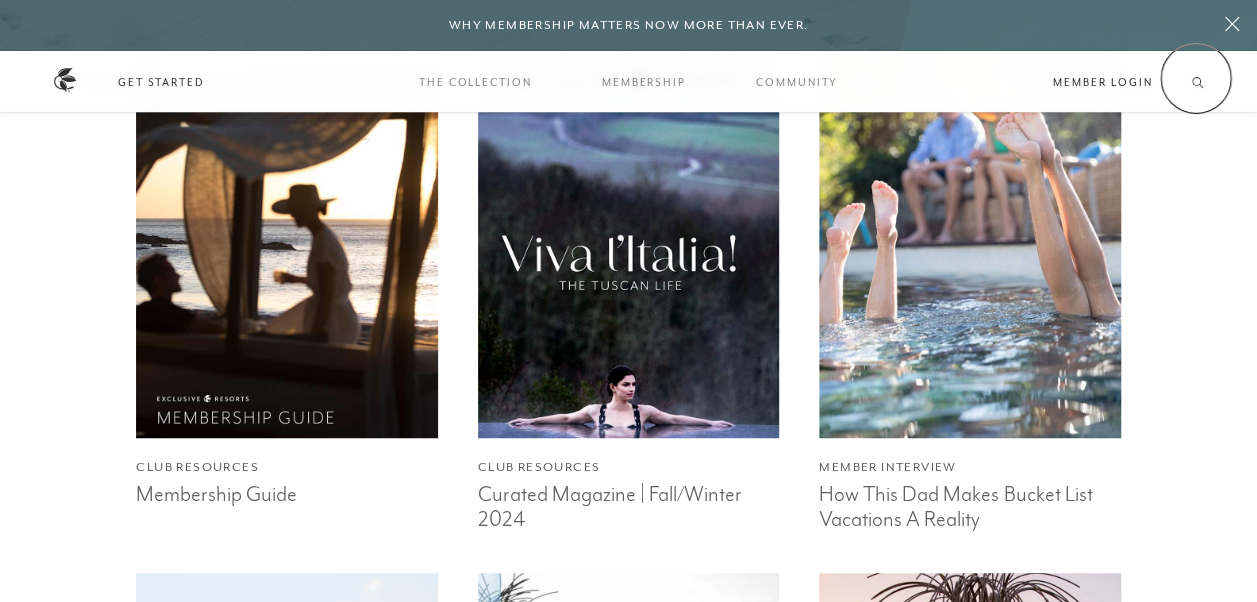 click 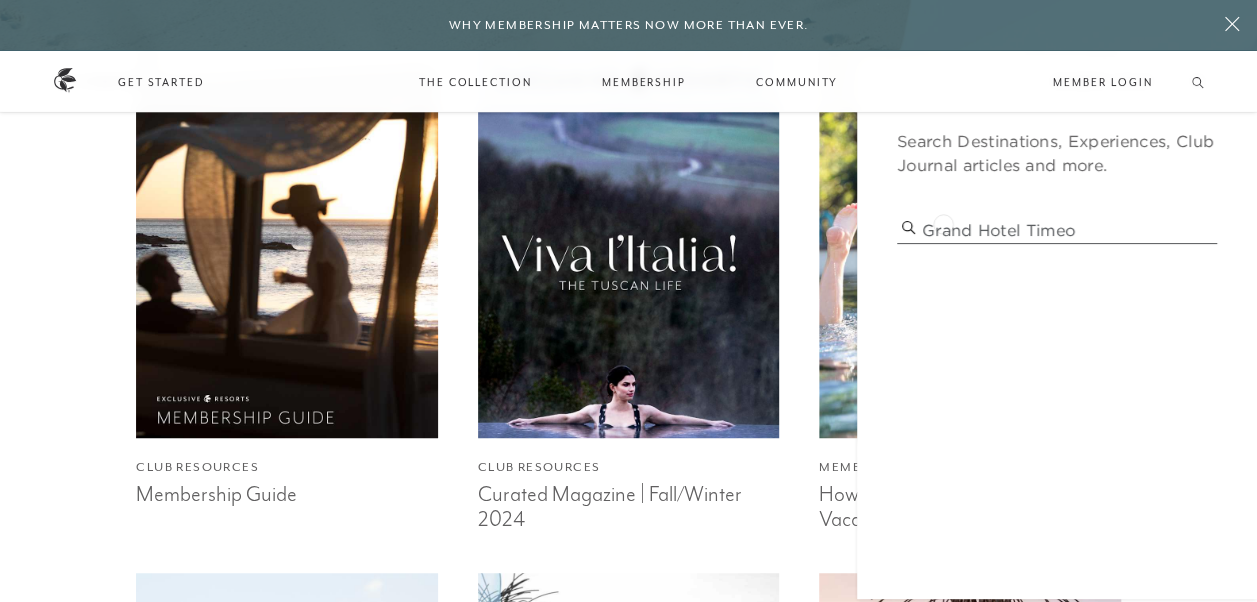 type on "Grand Hotel Timeo" 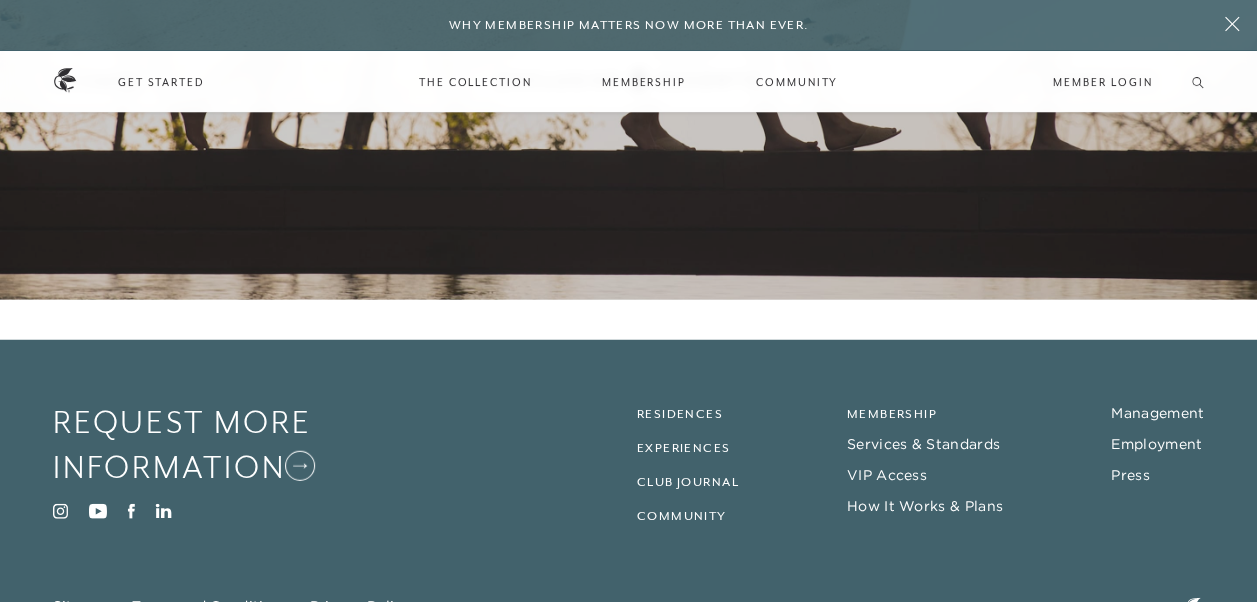 scroll, scrollTop: 6338, scrollLeft: 0, axis: vertical 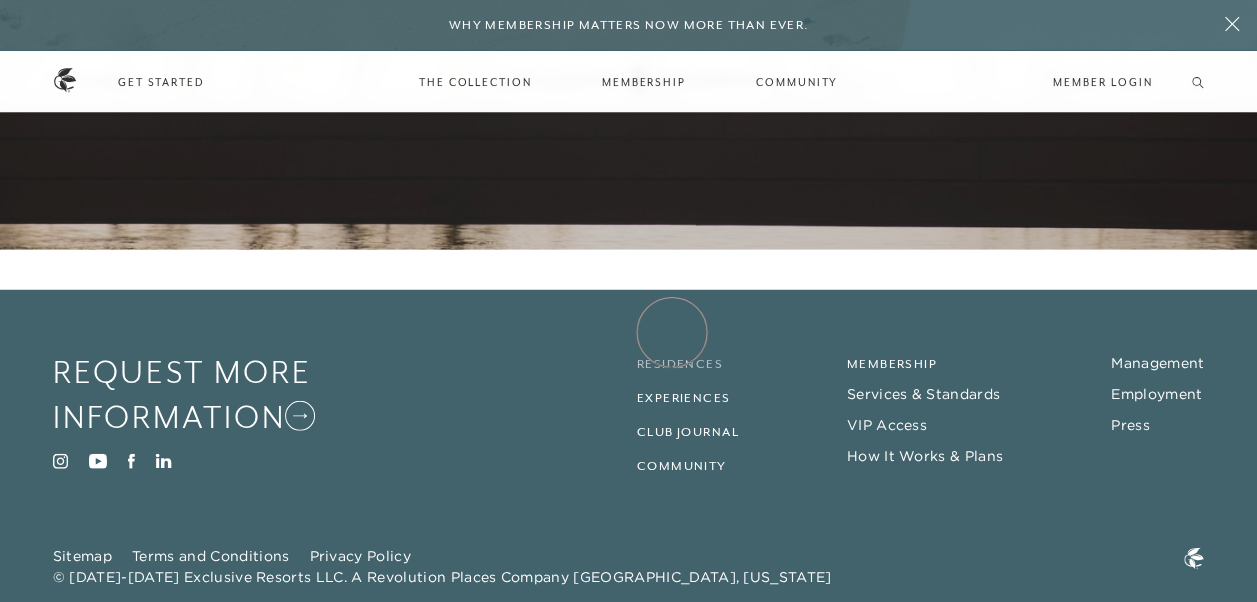 click on "Residences" at bounding box center (680, 364) 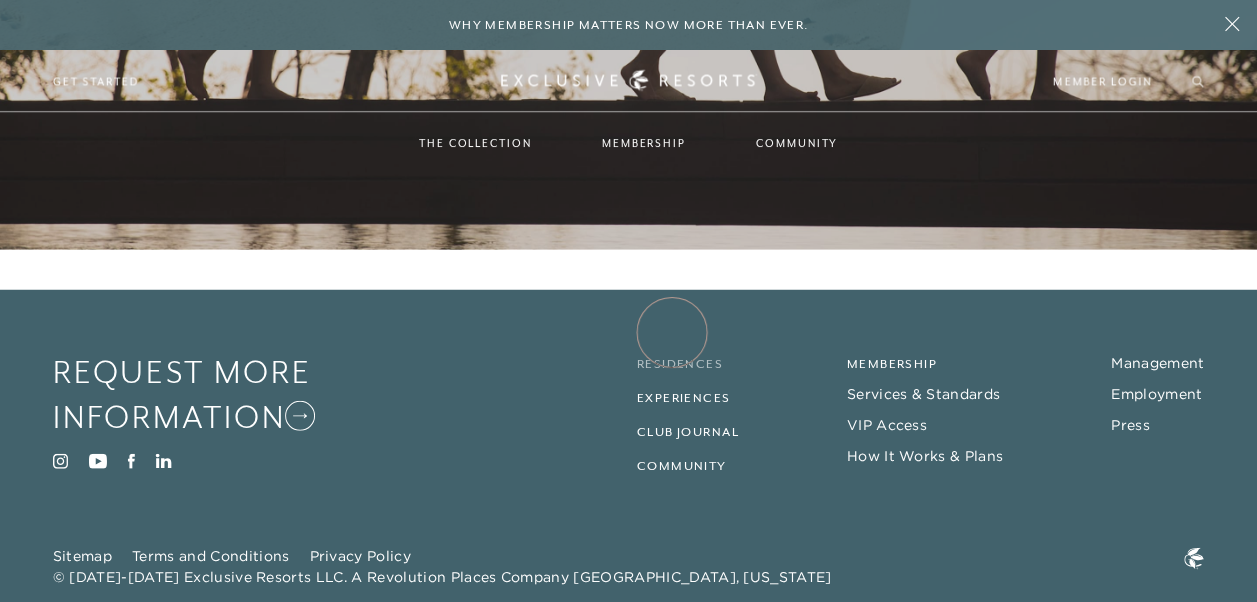 scroll, scrollTop: 0, scrollLeft: 0, axis: both 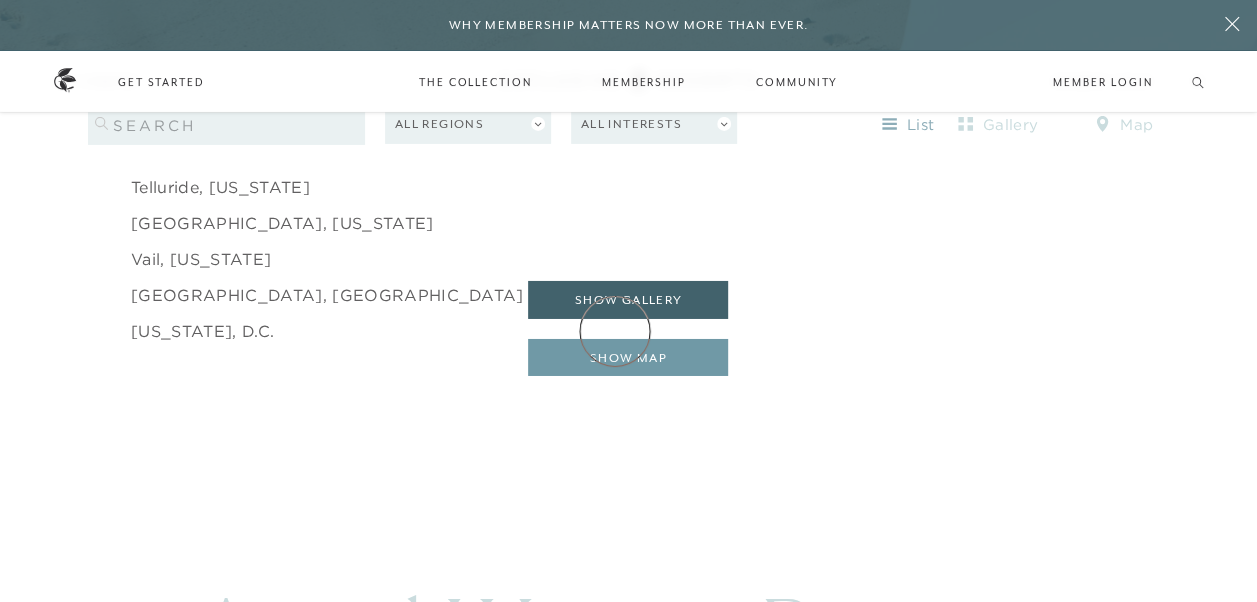 click on "show map" at bounding box center [628, 358] 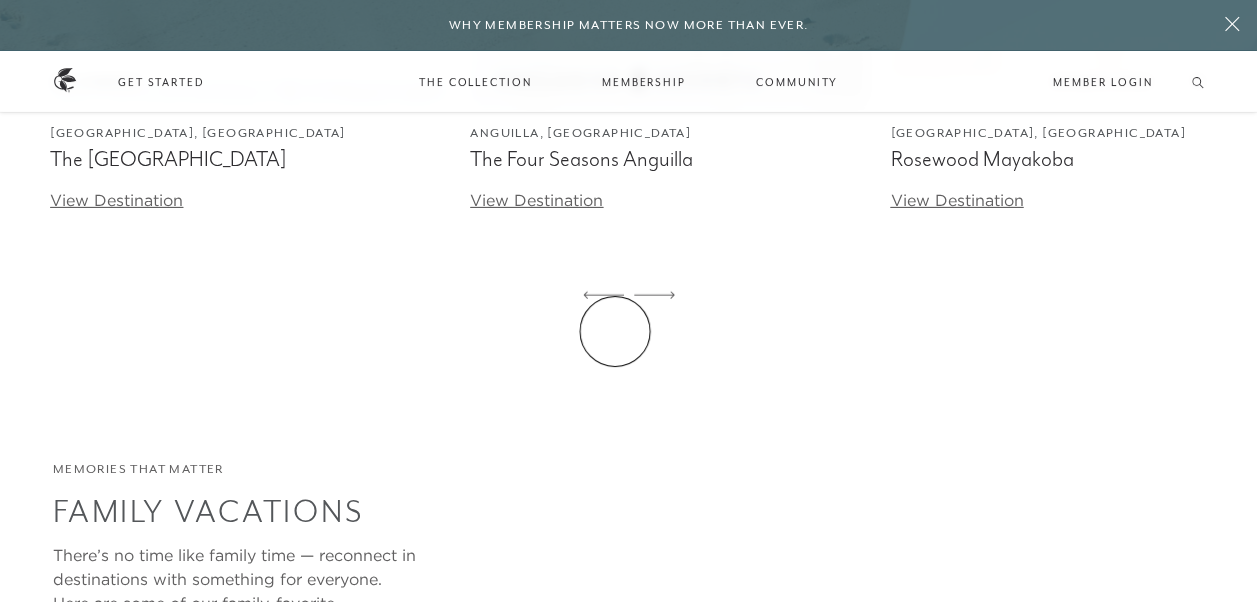 scroll, scrollTop: 2227, scrollLeft: 0, axis: vertical 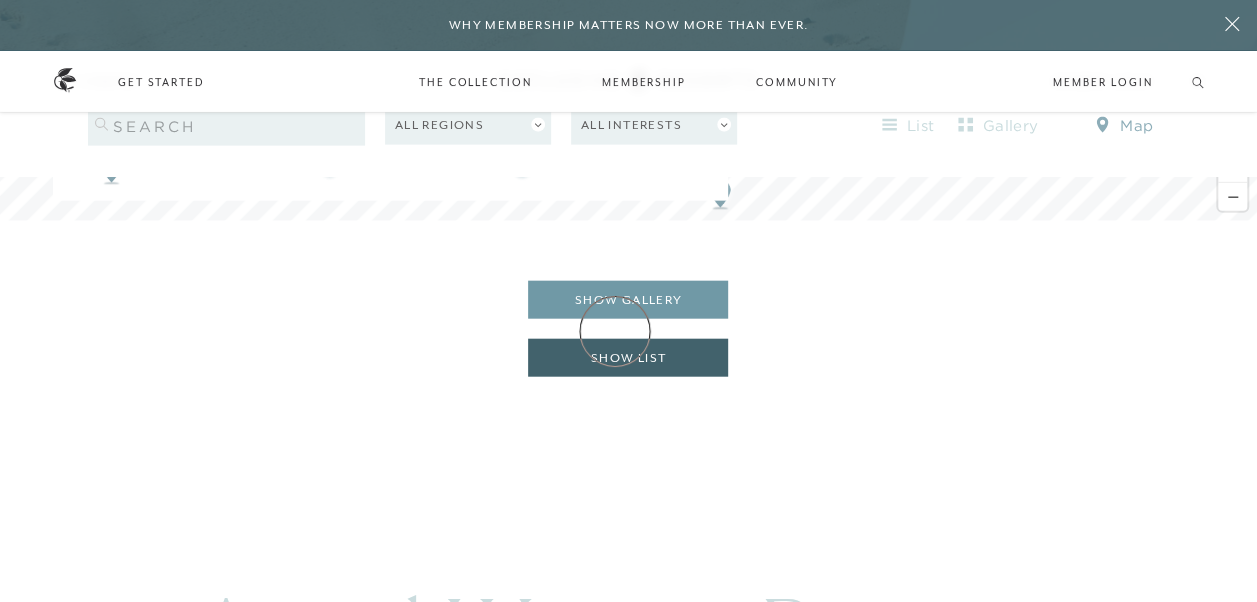 click on "show gallery" at bounding box center [628, 300] 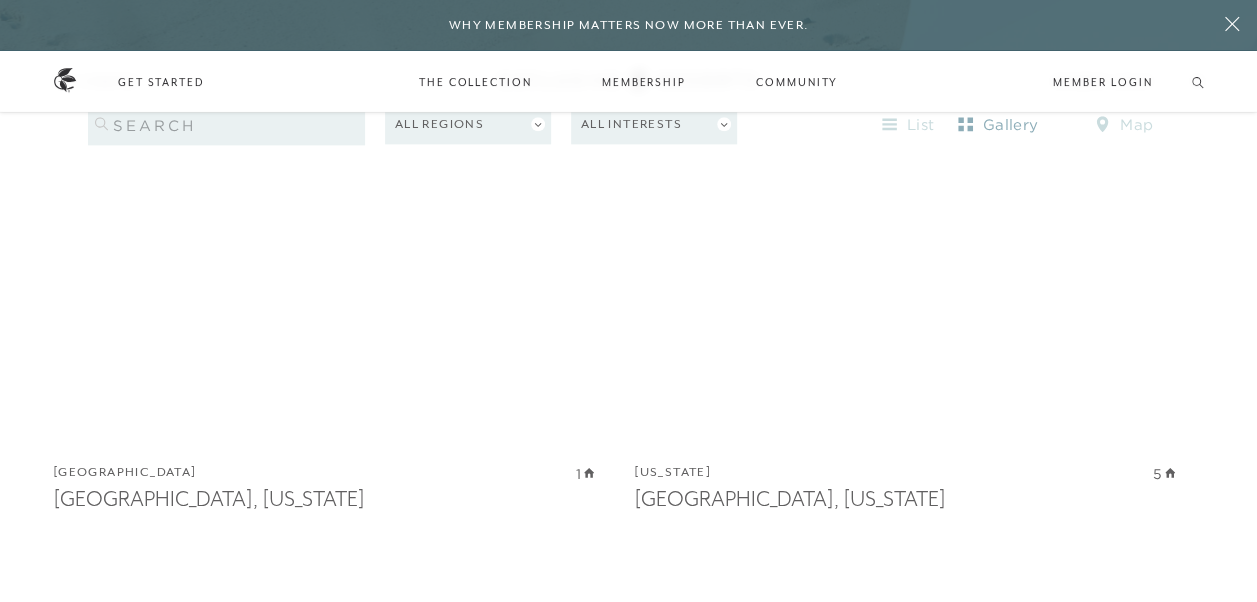 scroll, scrollTop: 5090, scrollLeft: 0, axis: vertical 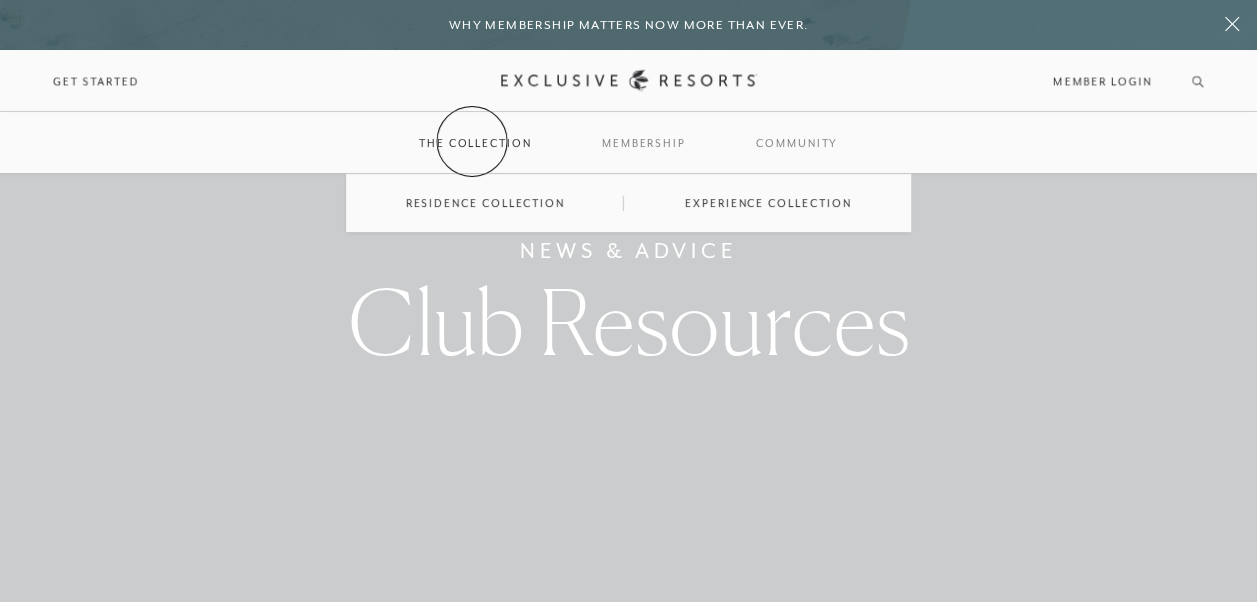 click on "The Collection" at bounding box center [475, 143] 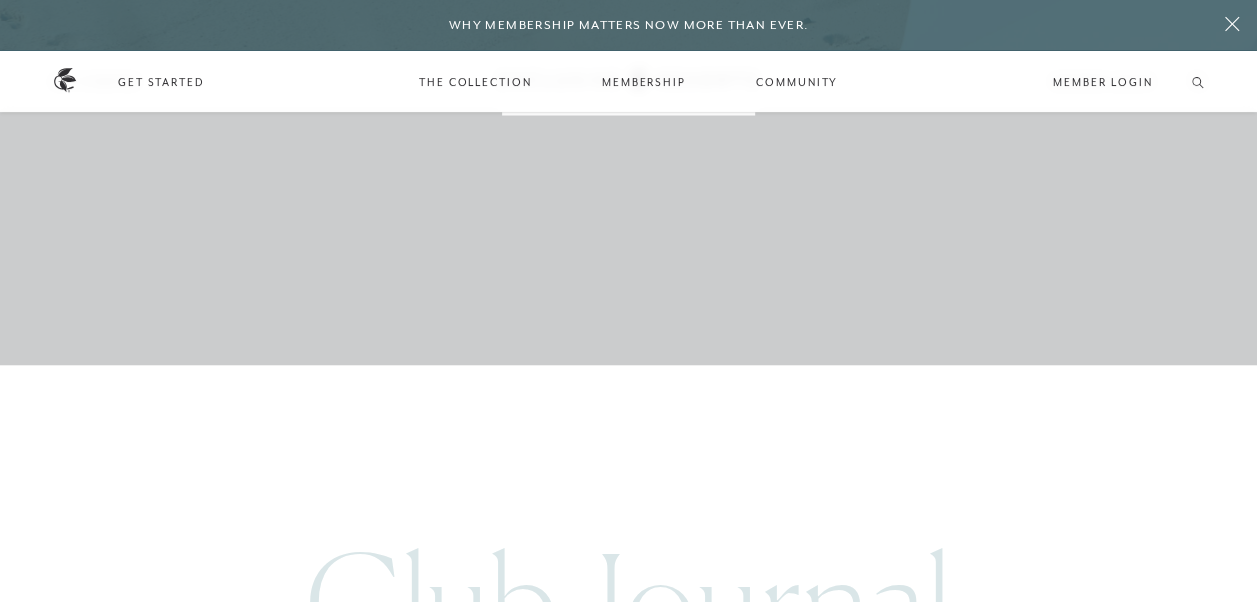 scroll, scrollTop: 0, scrollLeft: 0, axis: both 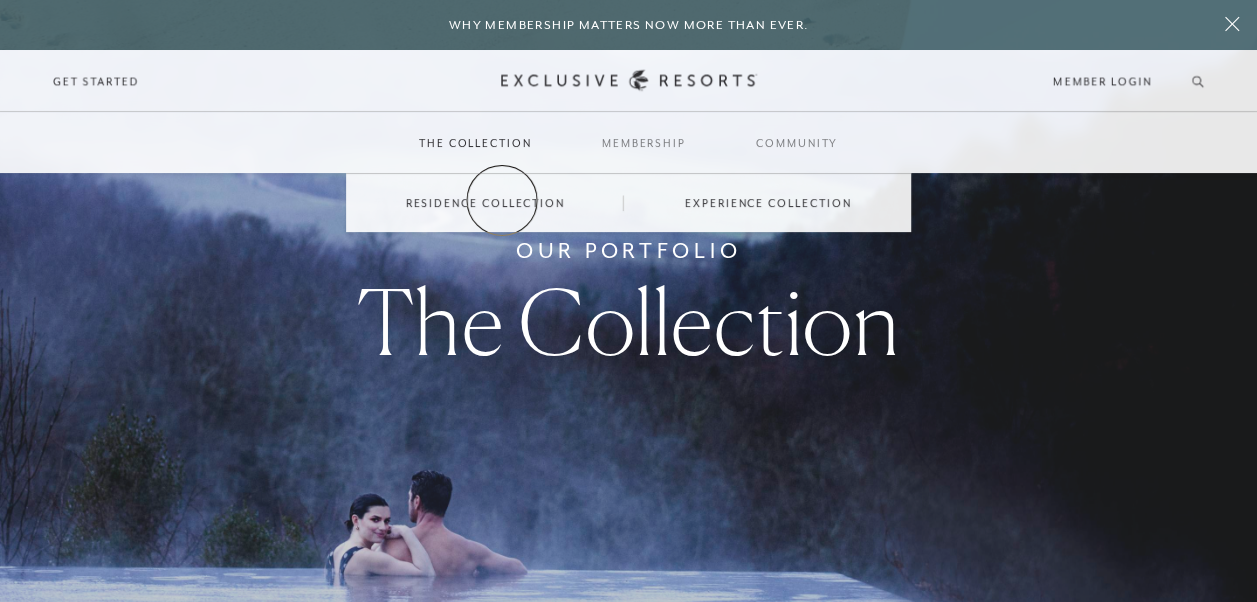 click on "Residence Collection" at bounding box center [485, 203] 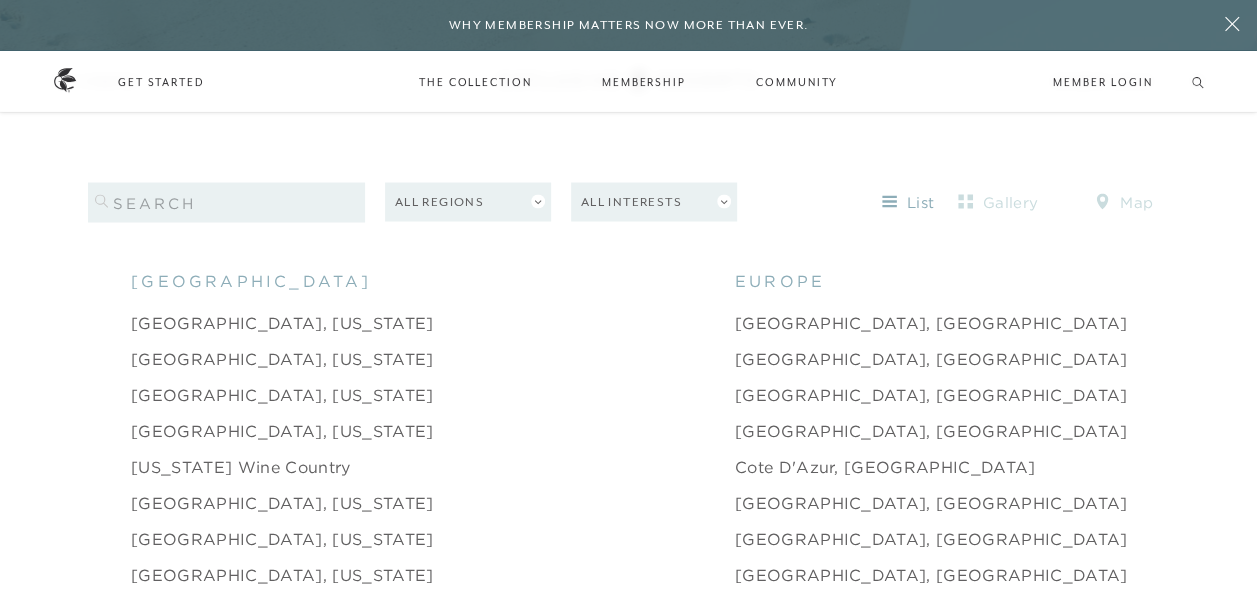 scroll, scrollTop: 1806, scrollLeft: 0, axis: vertical 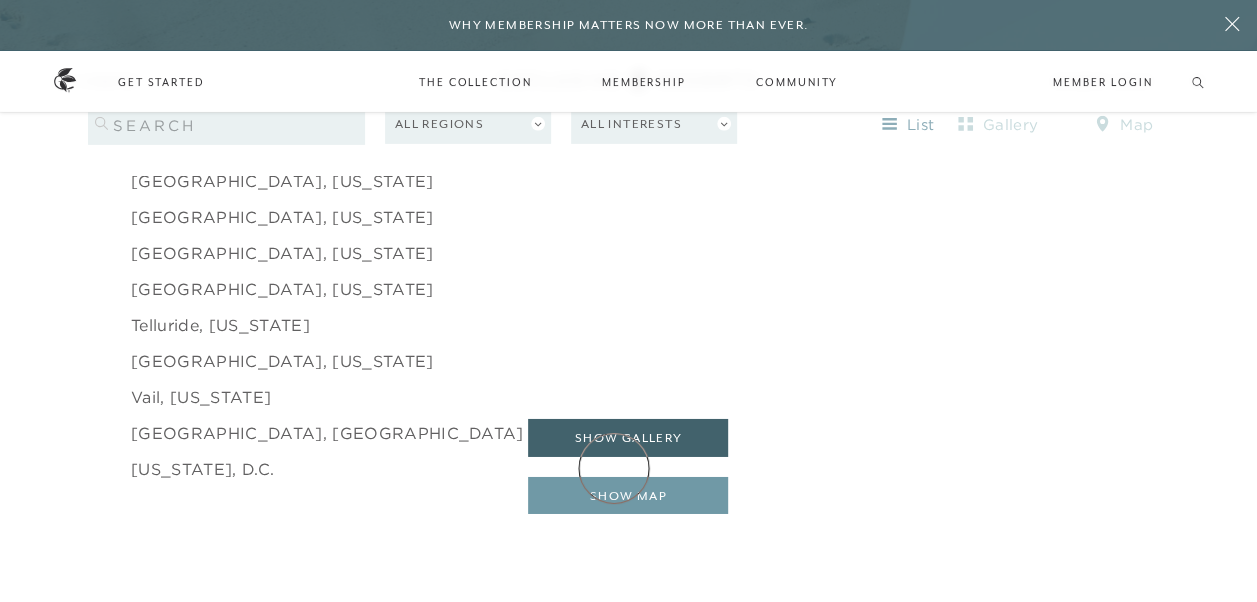 click on "show map" at bounding box center (628, 496) 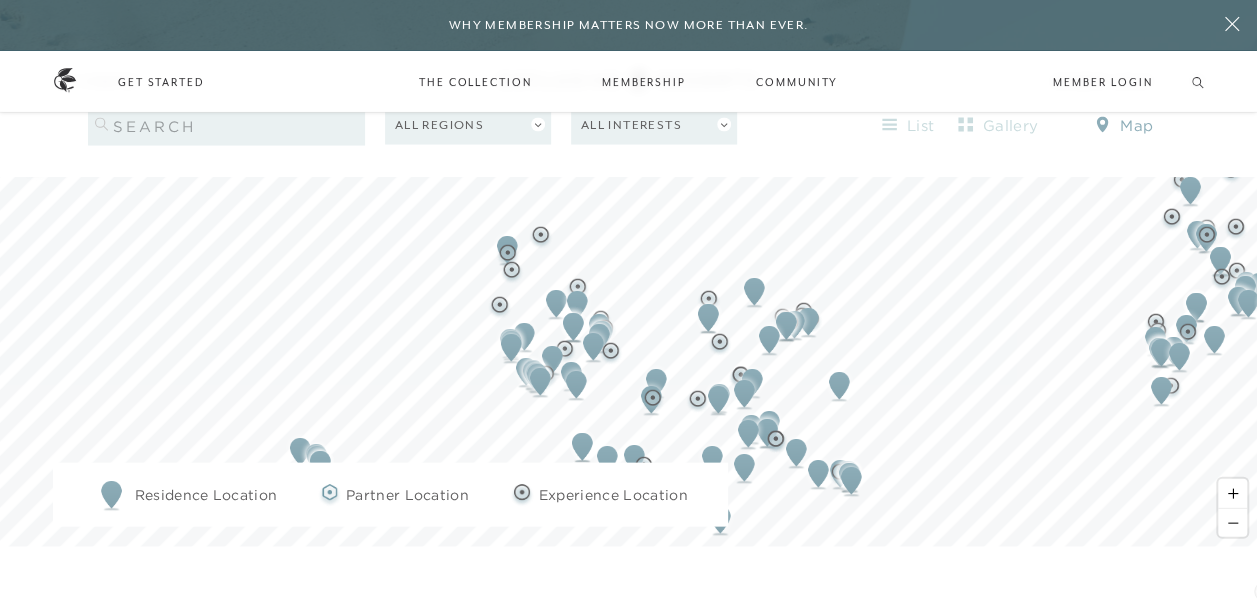 scroll, scrollTop: 1941, scrollLeft: 0, axis: vertical 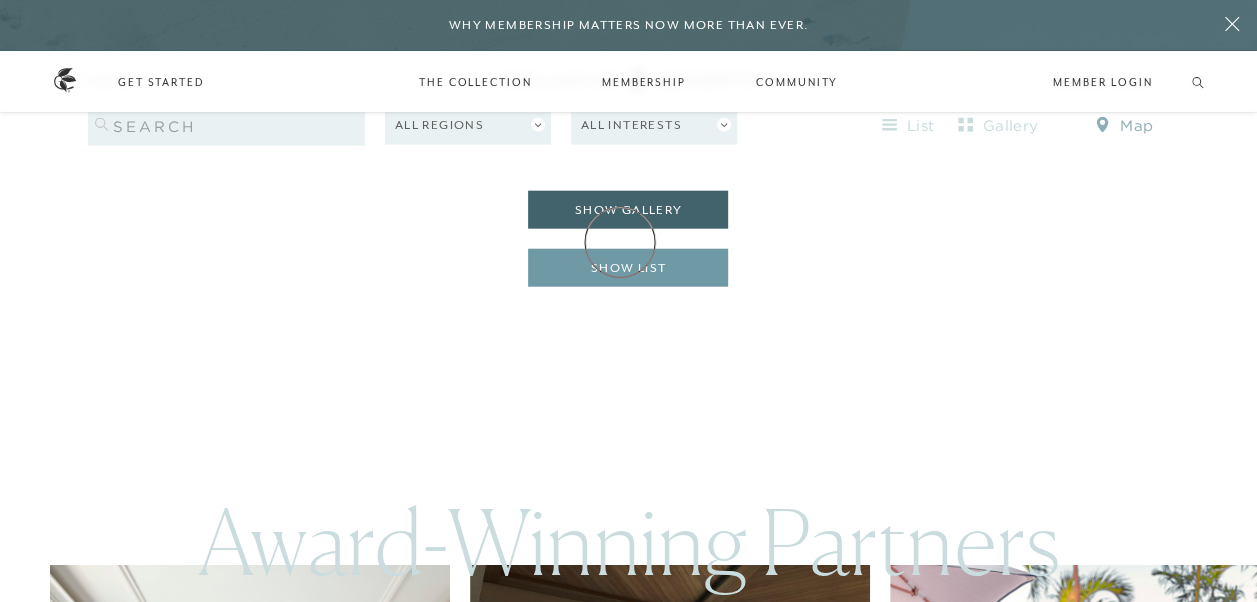 click on "show list" at bounding box center (628, 268) 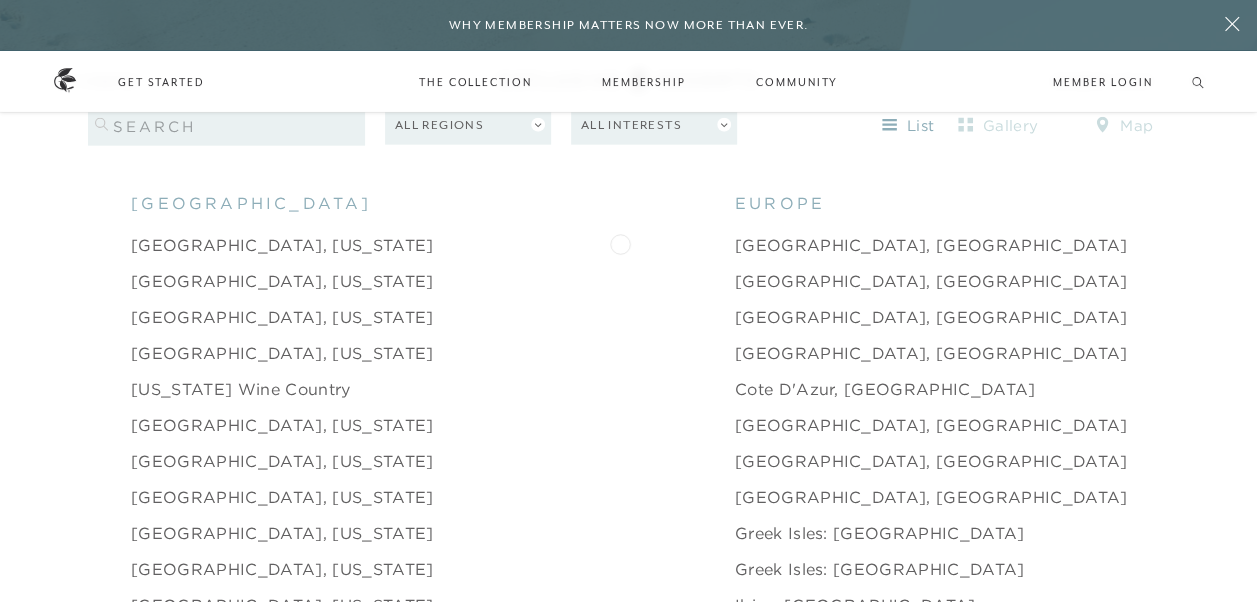 scroll, scrollTop: 1852, scrollLeft: 0, axis: vertical 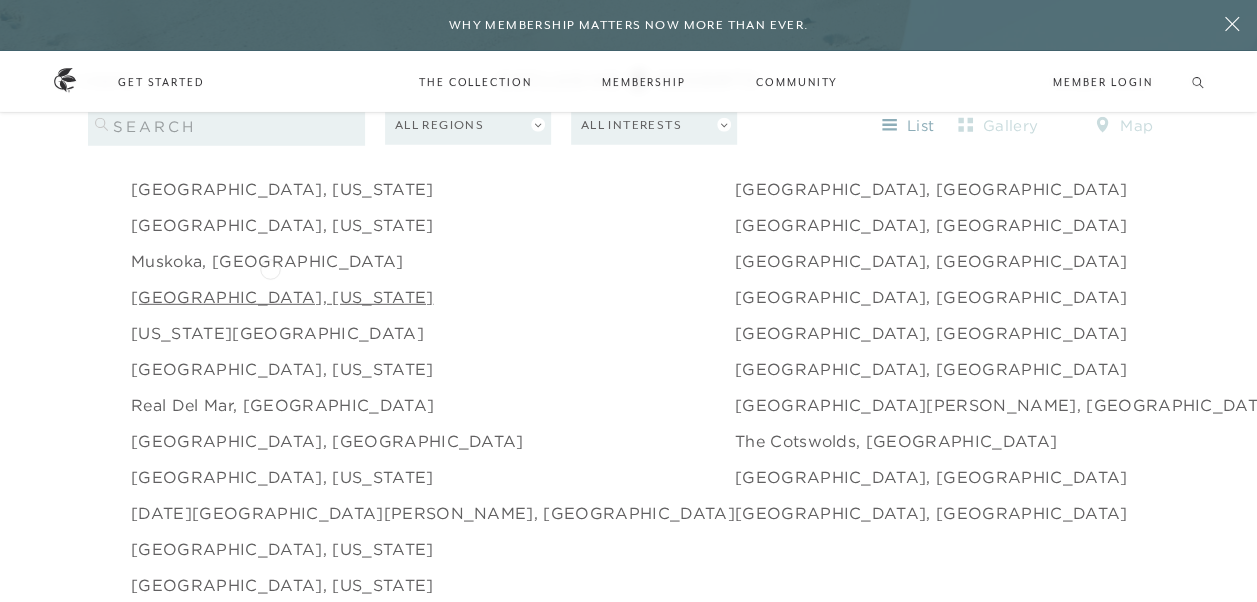 click on "[GEOGRAPHIC_DATA], [US_STATE]" at bounding box center (282, 297) 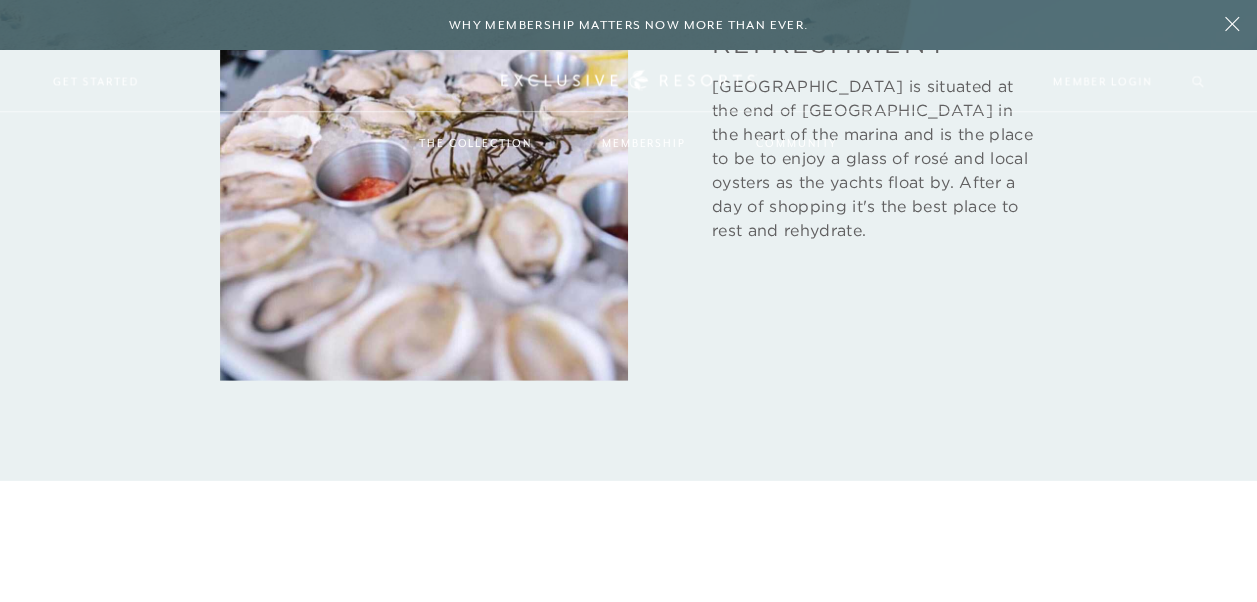 scroll, scrollTop: 0, scrollLeft: 0, axis: both 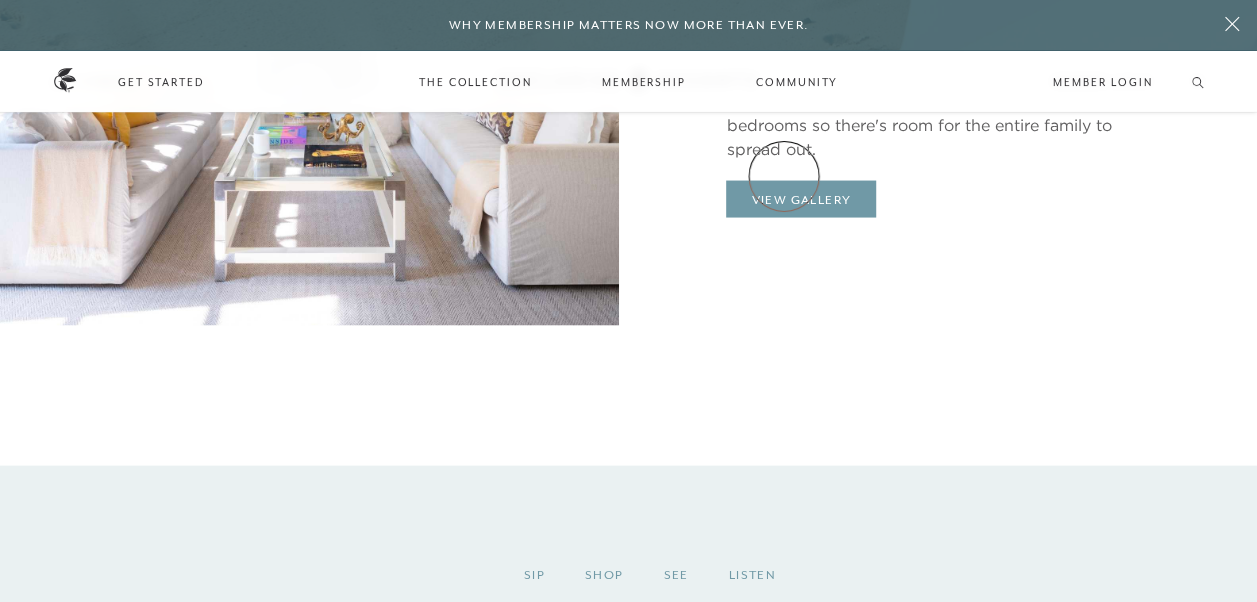 click on "View Gallery" at bounding box center (801, 200) 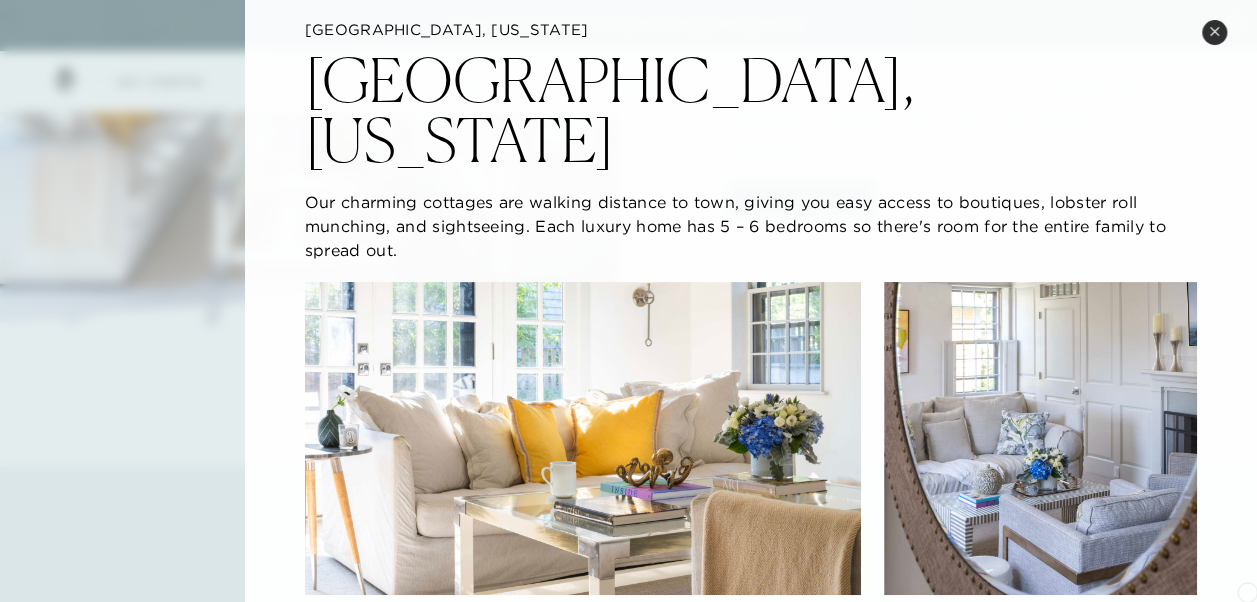 scroll, scrollTop: 200, scrollLeft: 0, axis: vertical 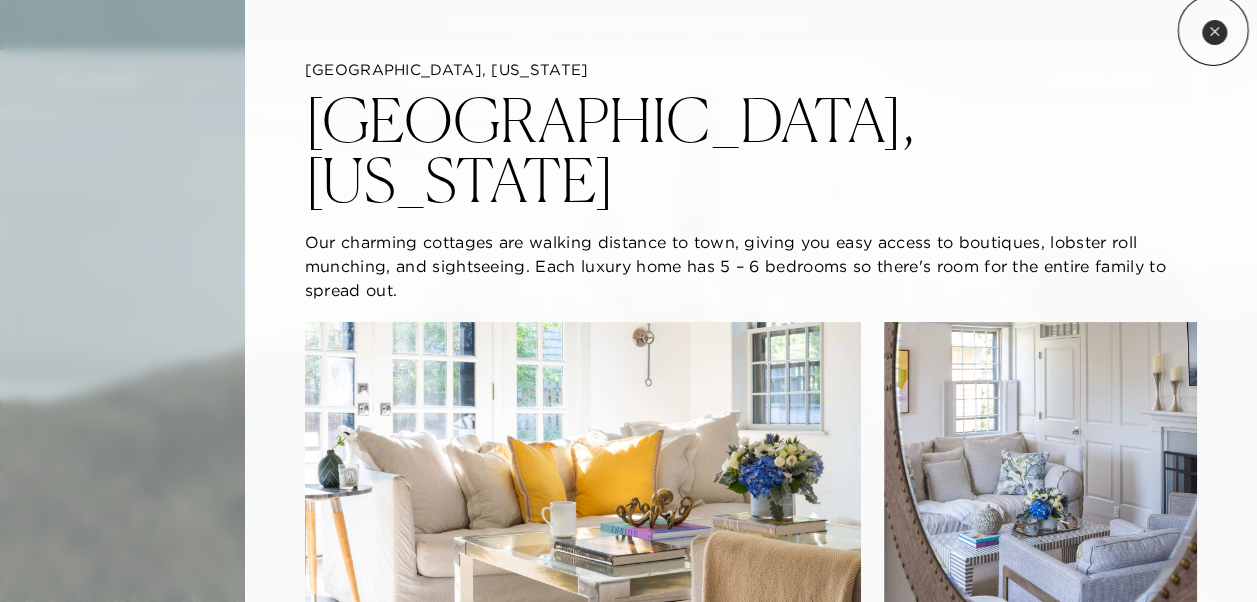 click 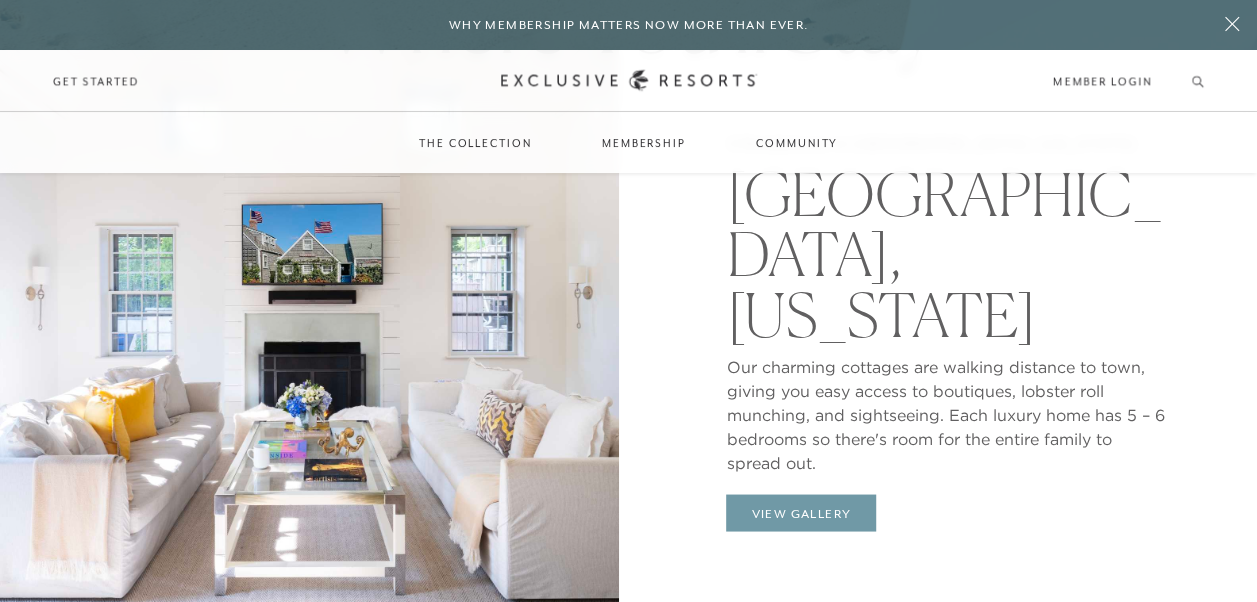 scroll, scrollTop: 1509, scrollLeft: 0, axis: vertical 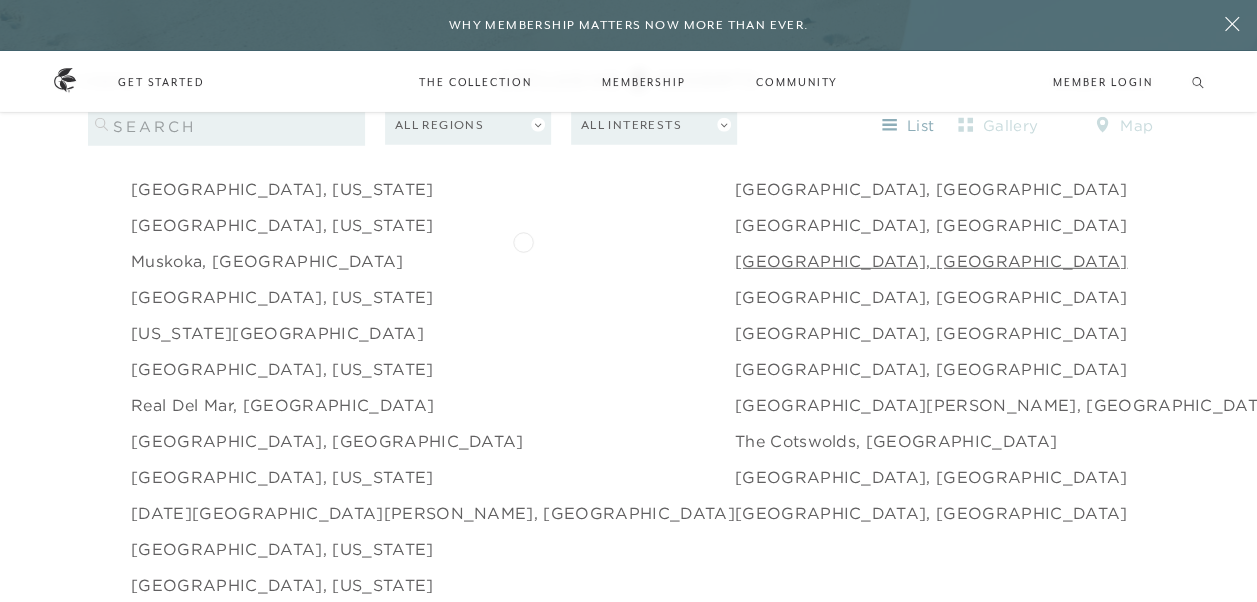 click on "[GEOGRAPHIC_DATA], [GEOGRAPHIC_DATA]" at bounding box center [931, 261] 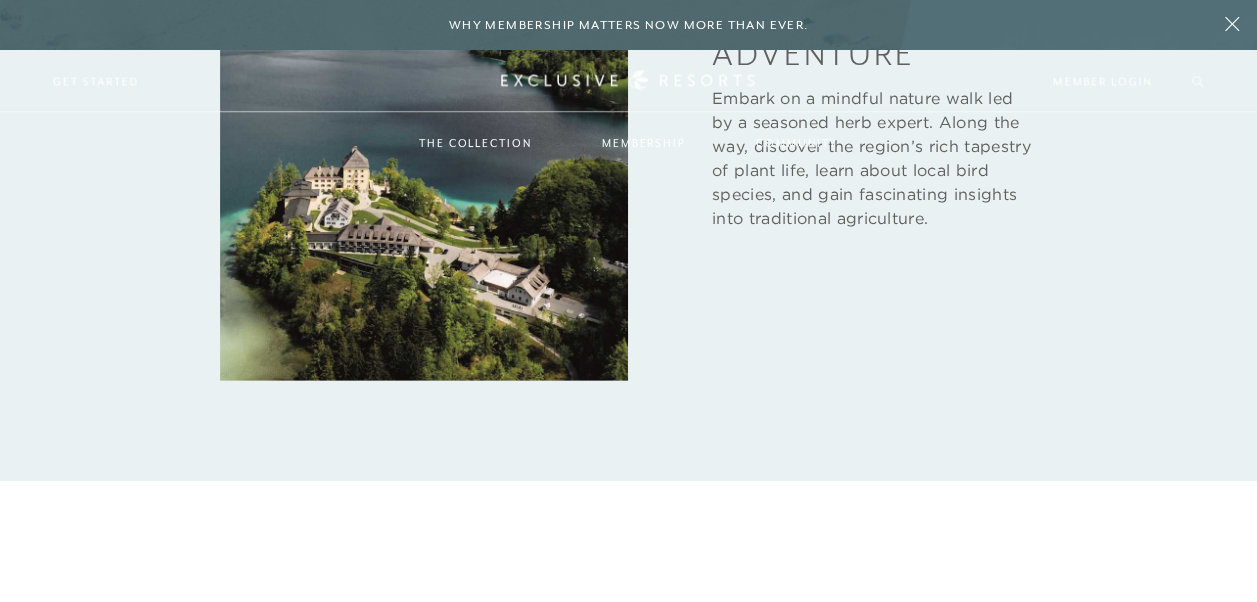 scroll, scrollTop: 0, scrollLeft: 0, axis: both 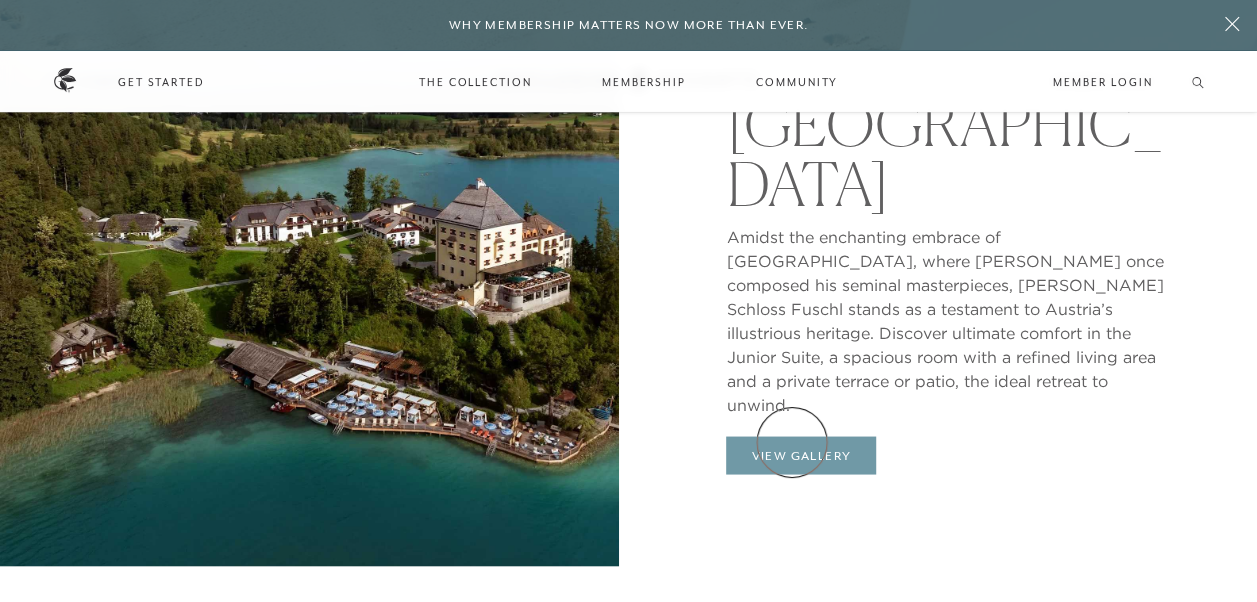 click on "View Gallery" at bounding box center (801, 455) 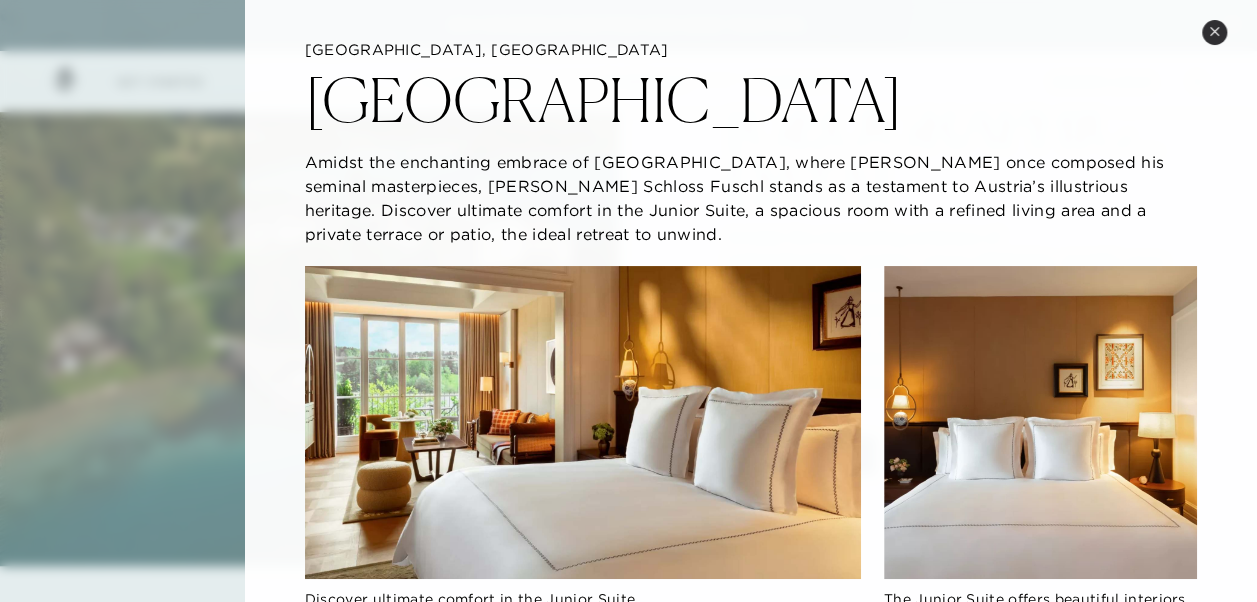 scroll, scrollTop: 0, scrollLeft: 0, axis: both 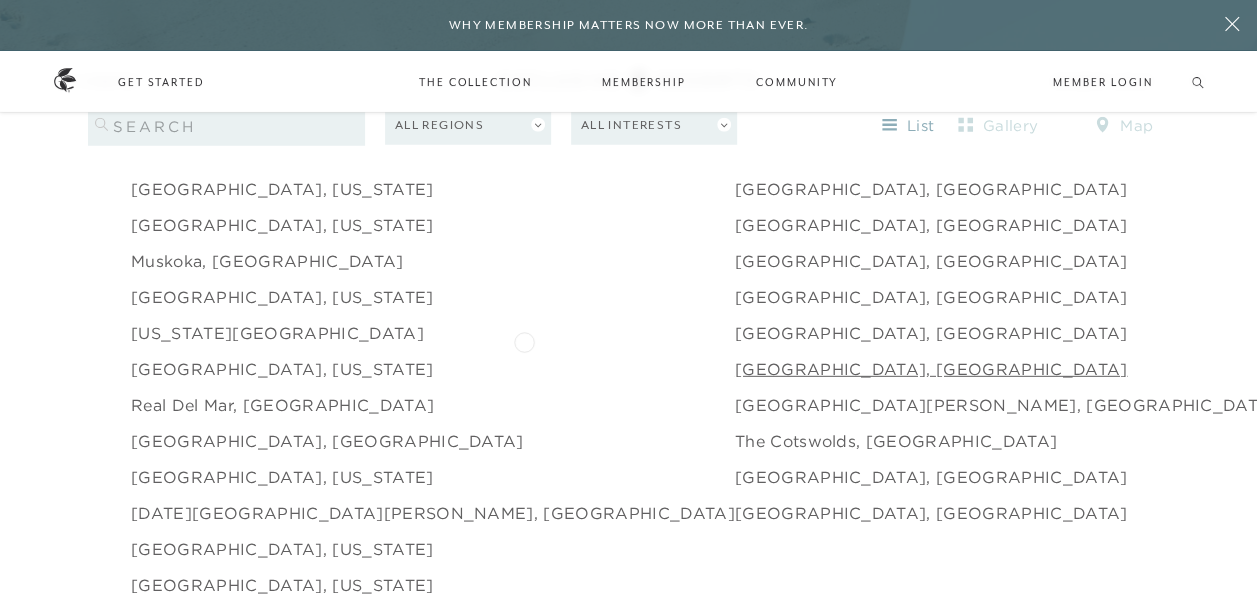 click on "[GEOGRAPHIC_DATA], [GEOGRAPHIC_DATA]" at bounding box center (931, 369) 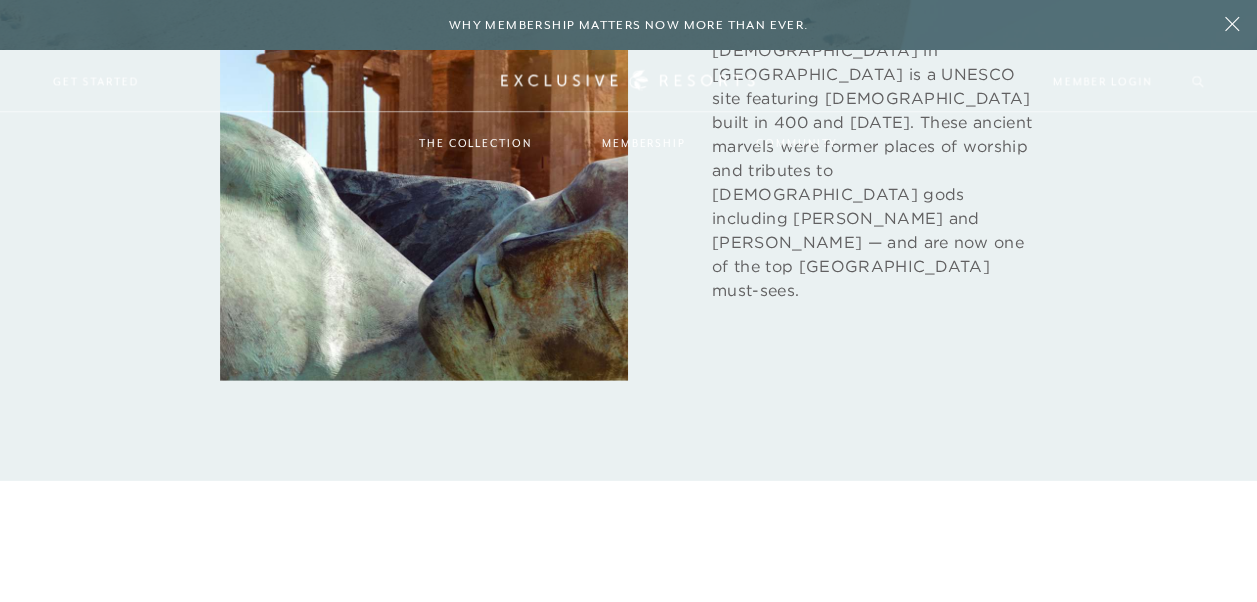 scroll, scrollTop: 0, scrollLeft: 0, axis: both 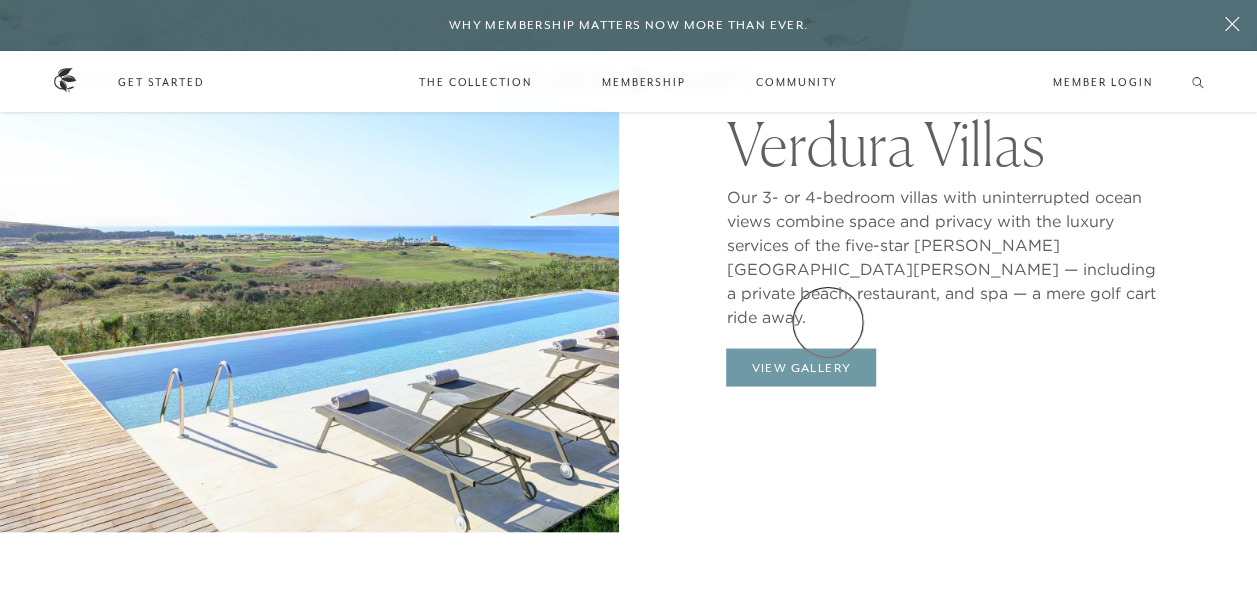 click on "View Gallery" at bounding box center [801, 367] 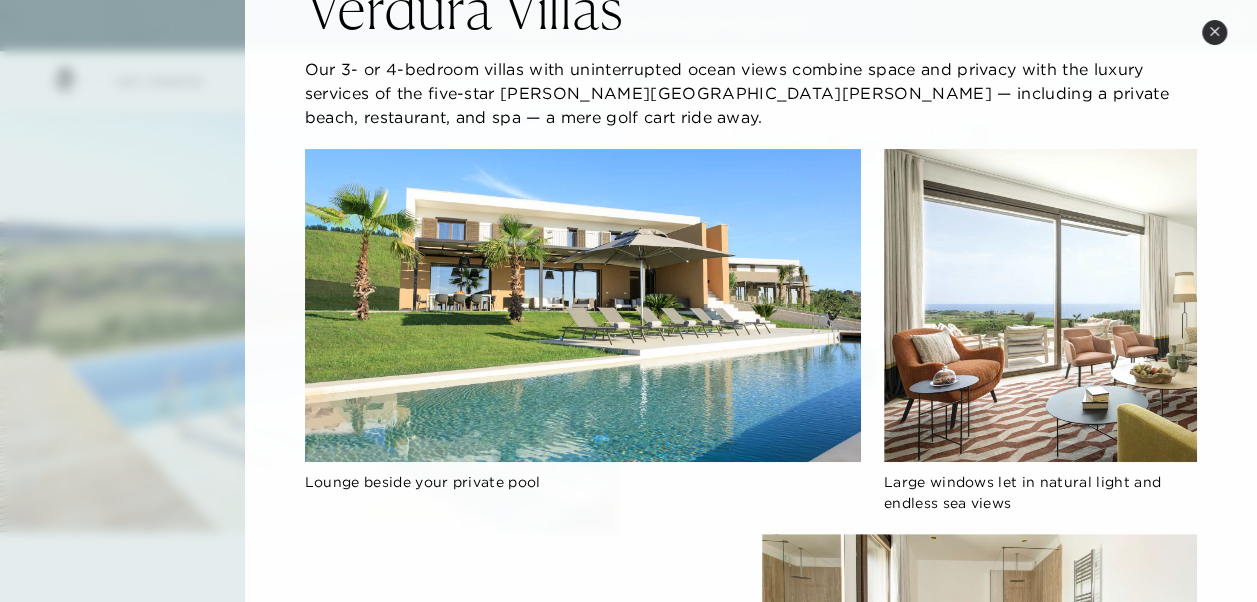 scroll, scrollTop: 0, scrollLeft: 0, axis: both 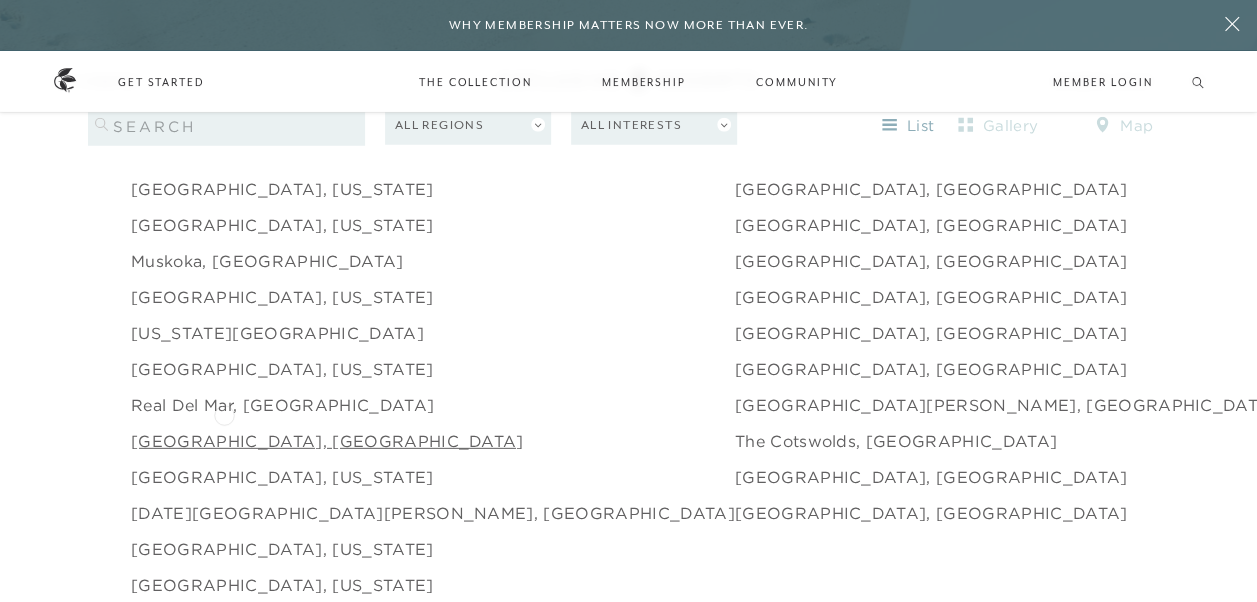 click on "[GEOGRAPHIC_DATA], [GEOGRAPHIC_DATA]" at bounding box center [327, 441] 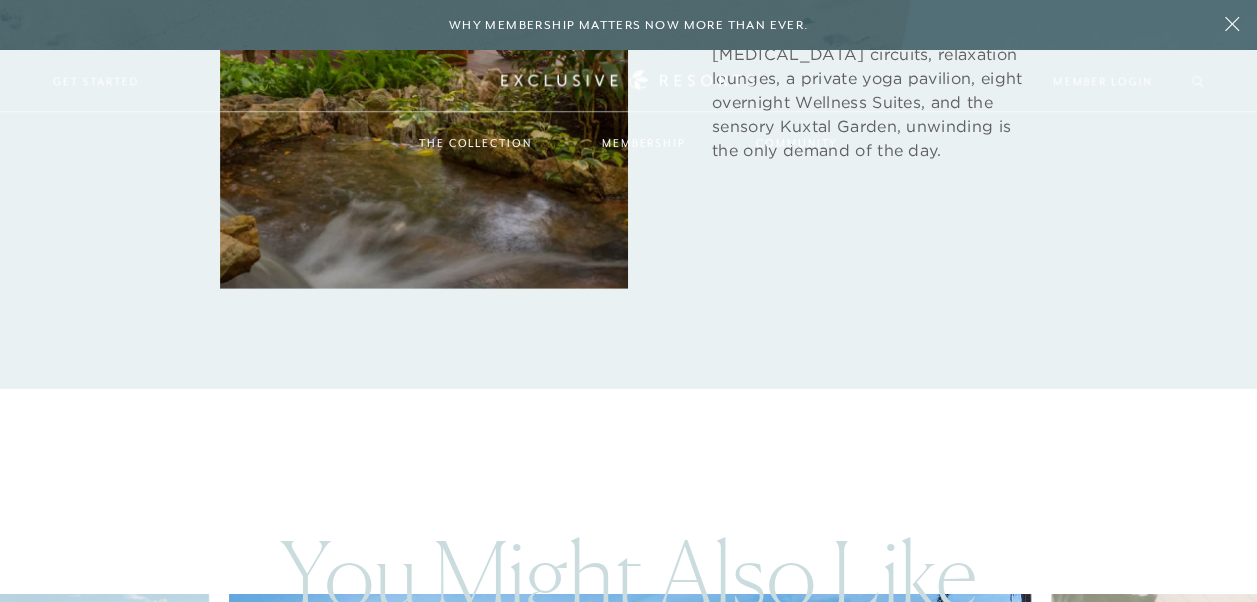 scroll, scrollTop: 0, scrollLeft: 0, axis: both 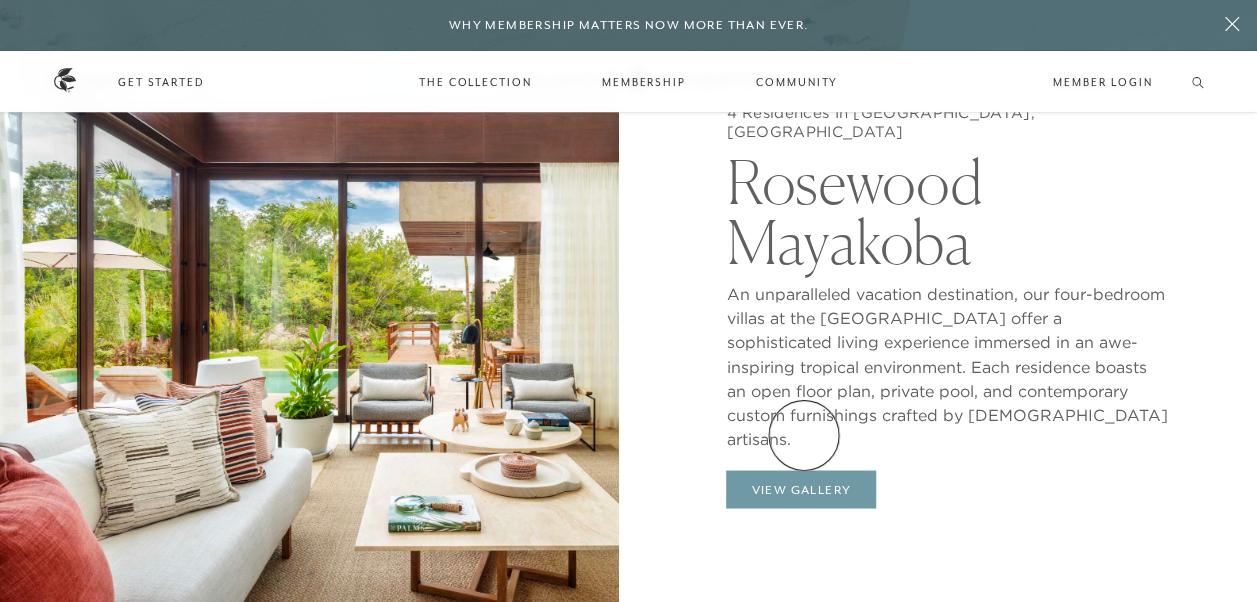 click on "View Gallery" at bounding box center (801, 489) 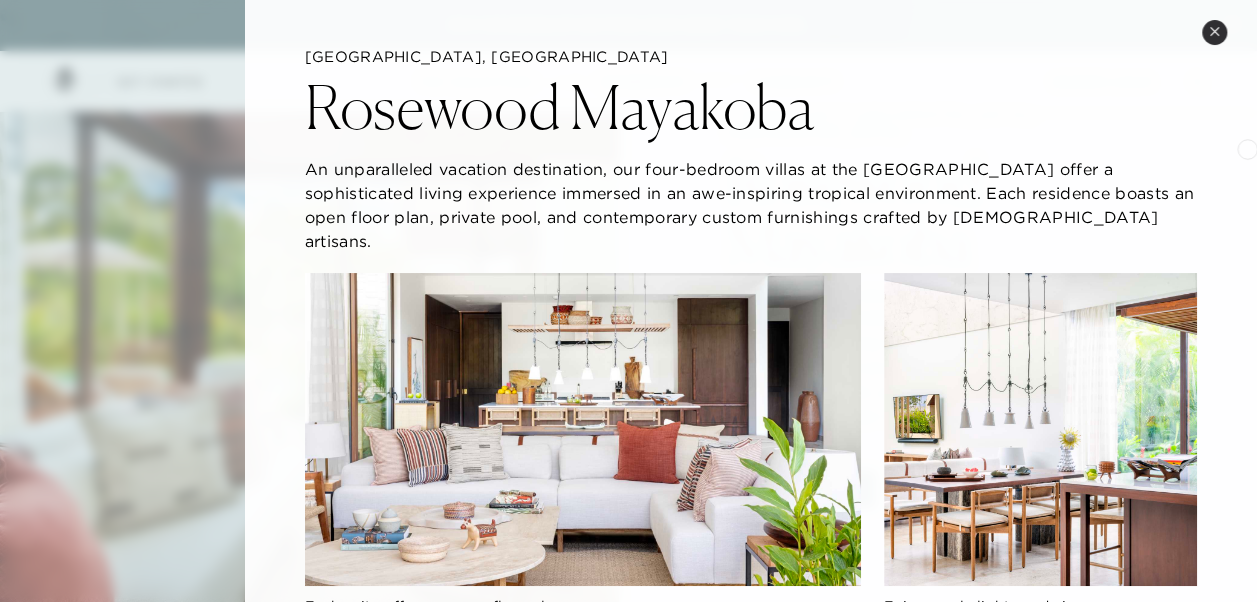 scroll, scrollTop: 17, scrollLeft: 0, axis: vertical 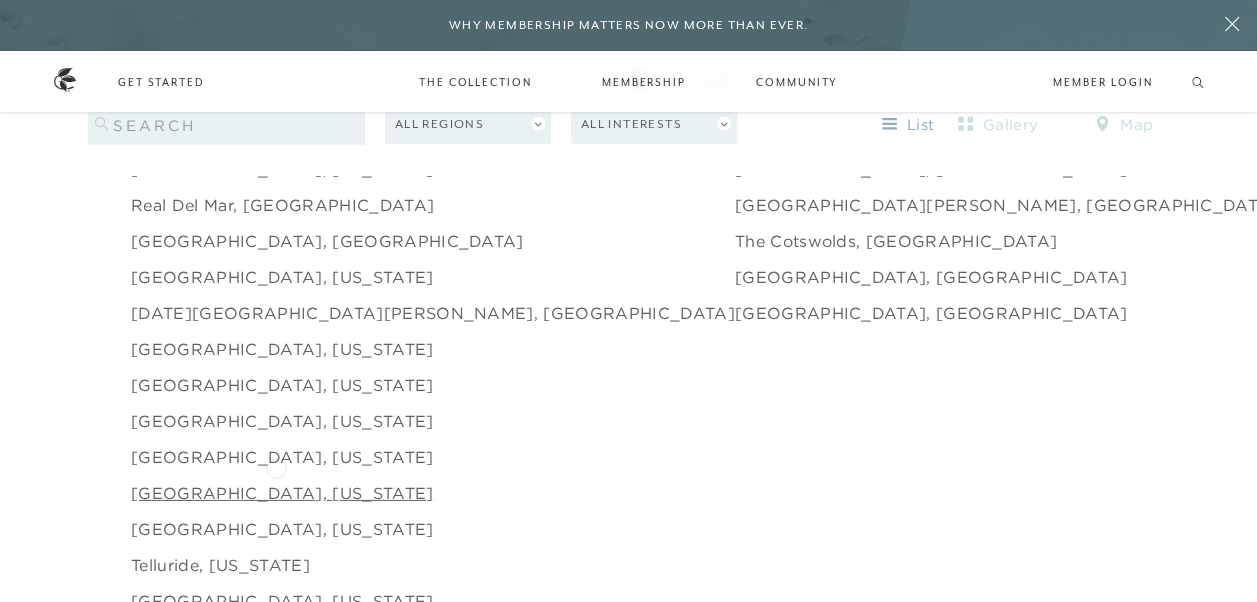 click on "[GEOGRAPHIC_DATA], [US_STATE]" at bounding box center [282, 493] 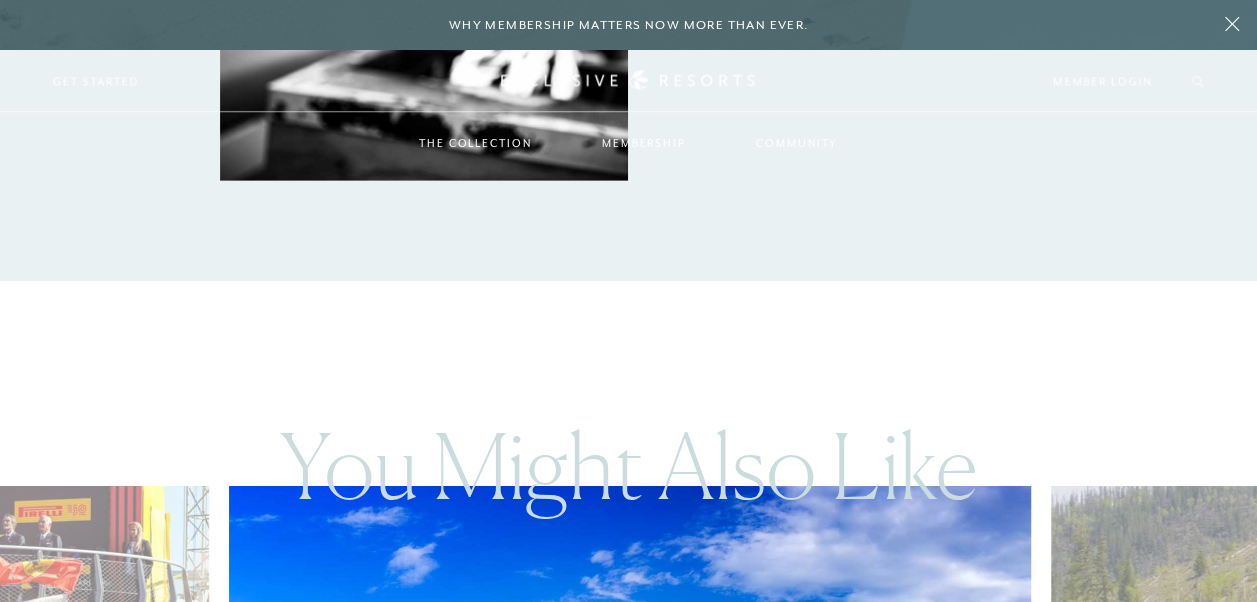 scroll, scrollTop: 0, scrollLeft: 0, axis: both 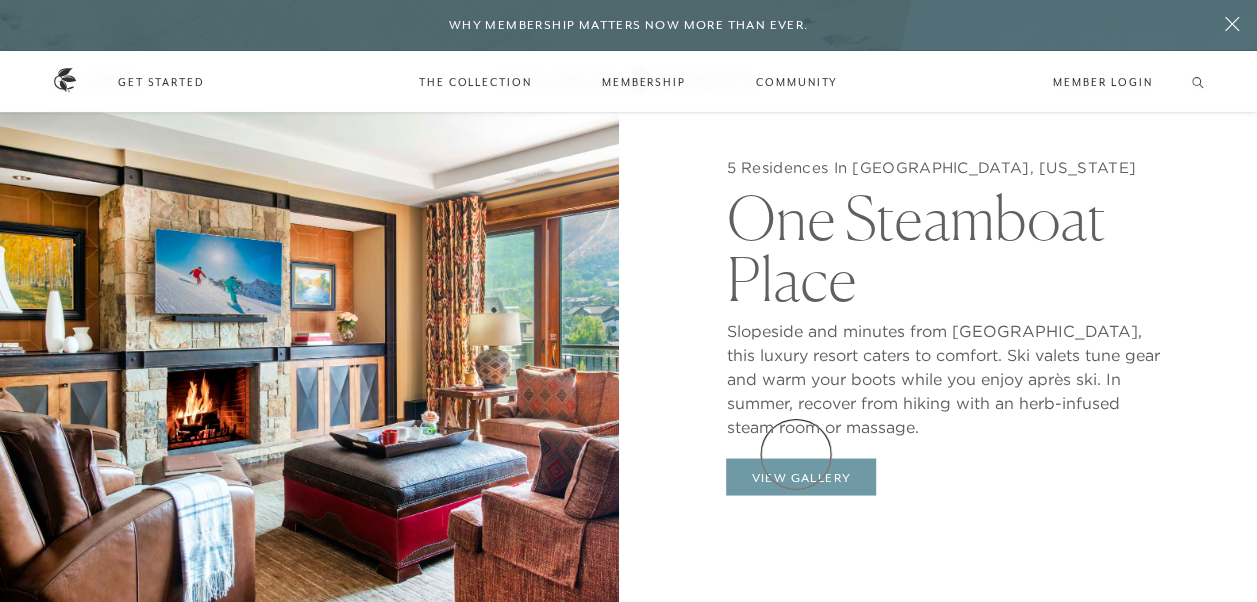 click on "View Gallery" at bounding box center (801, 477) 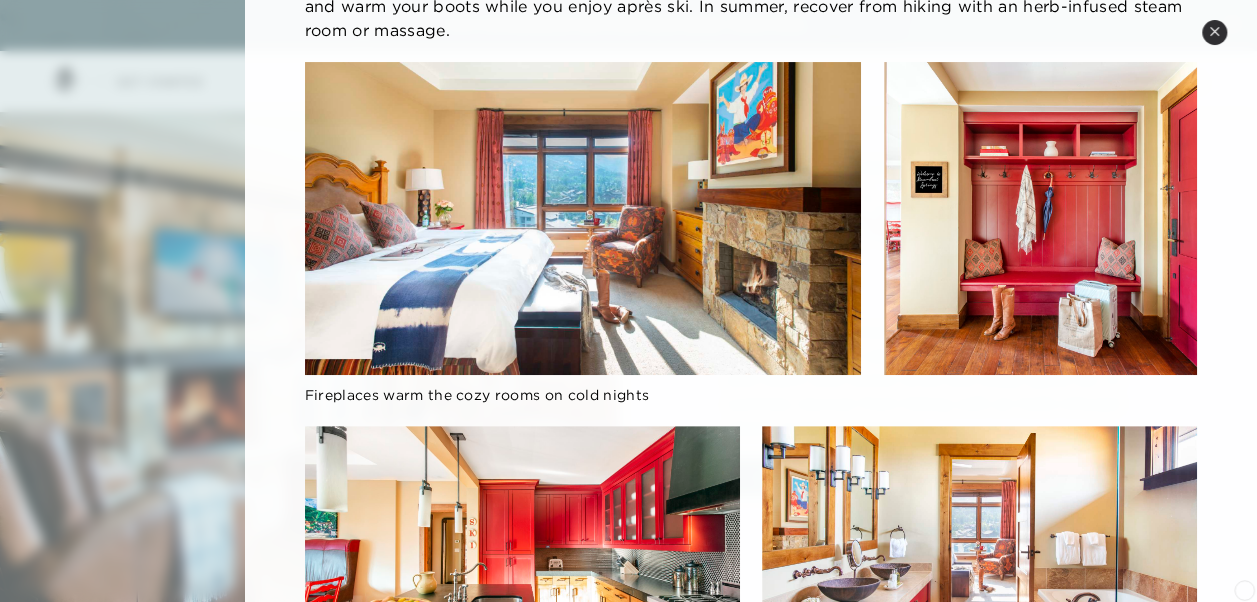 scroll, scrollTop: 240, scrollLeft: 0, axis: vertical 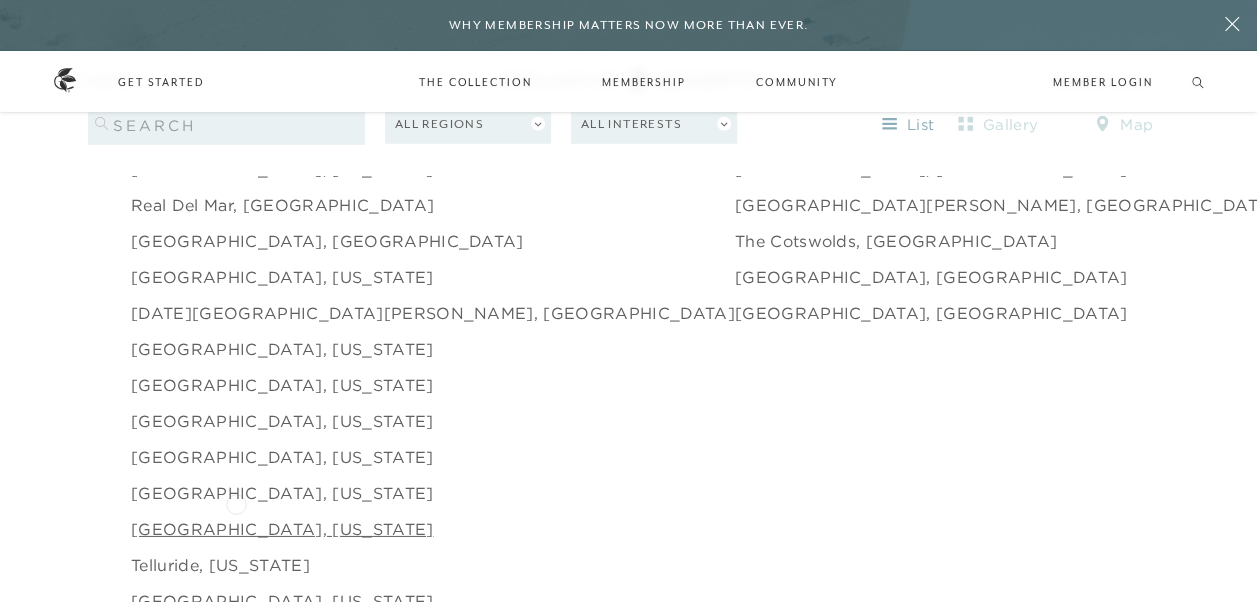 click on "[GEOGRAPHIC_DATA], [US_STATE]" at bounding box center [282, 529] 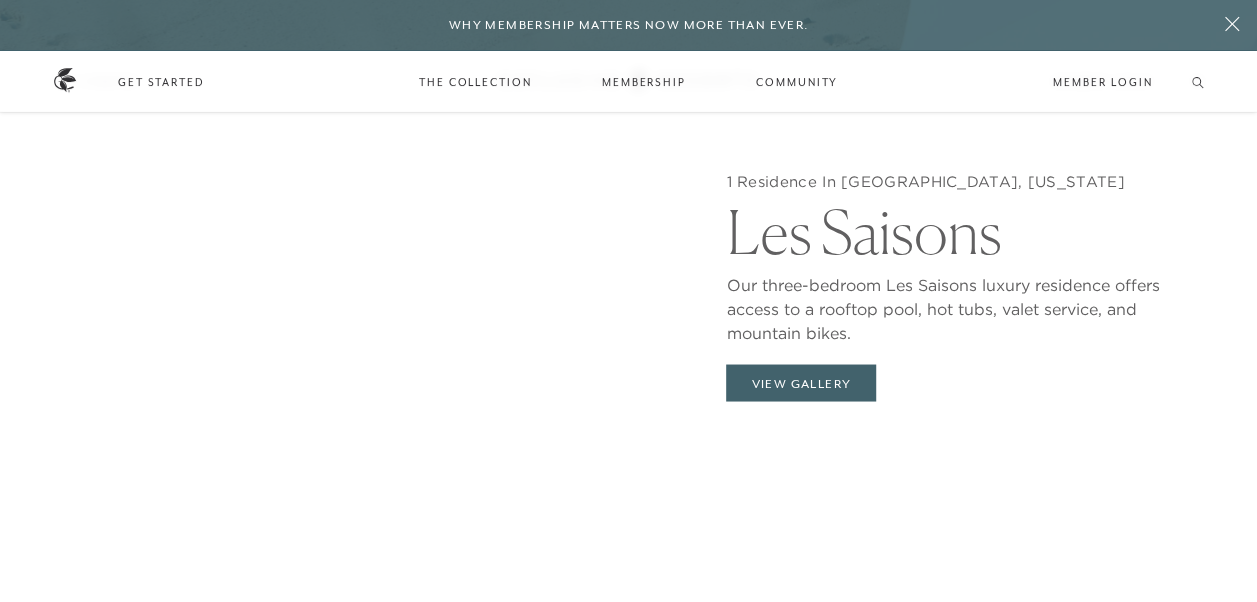 scroll, scrollTop: 1665, scrollLeft: 0, axis: vertical 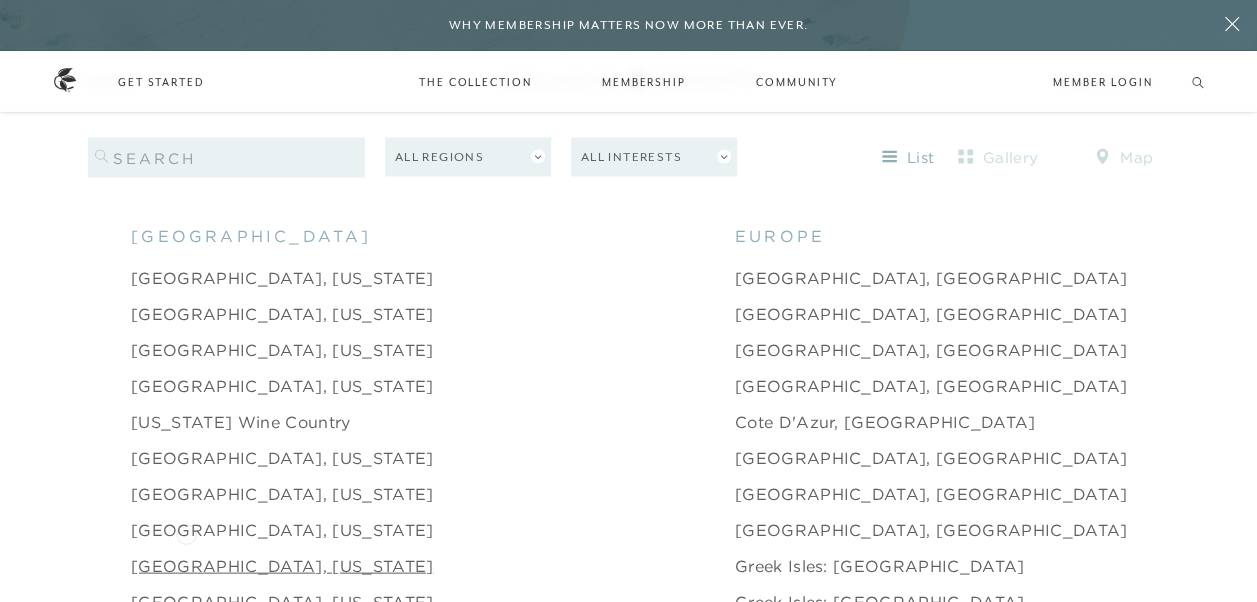 click on "[GEOGRAPHIC_DATA], [US_STATE]" at bounding box center [282, 565] 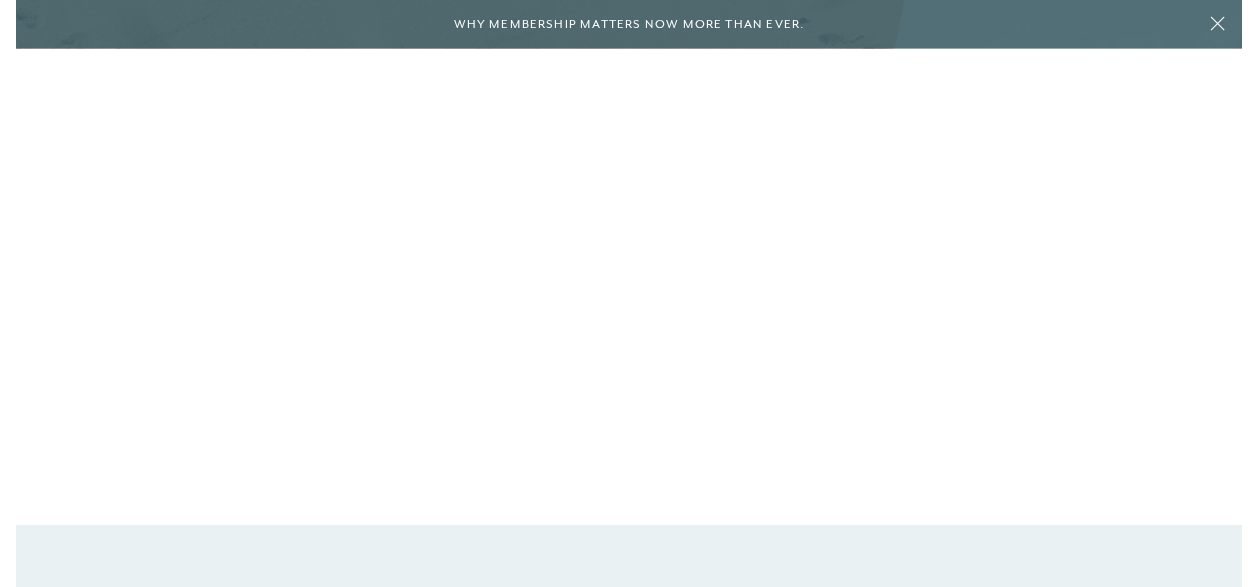 scroll, scrollTop: 0, scrollLeft: 0, axis: both 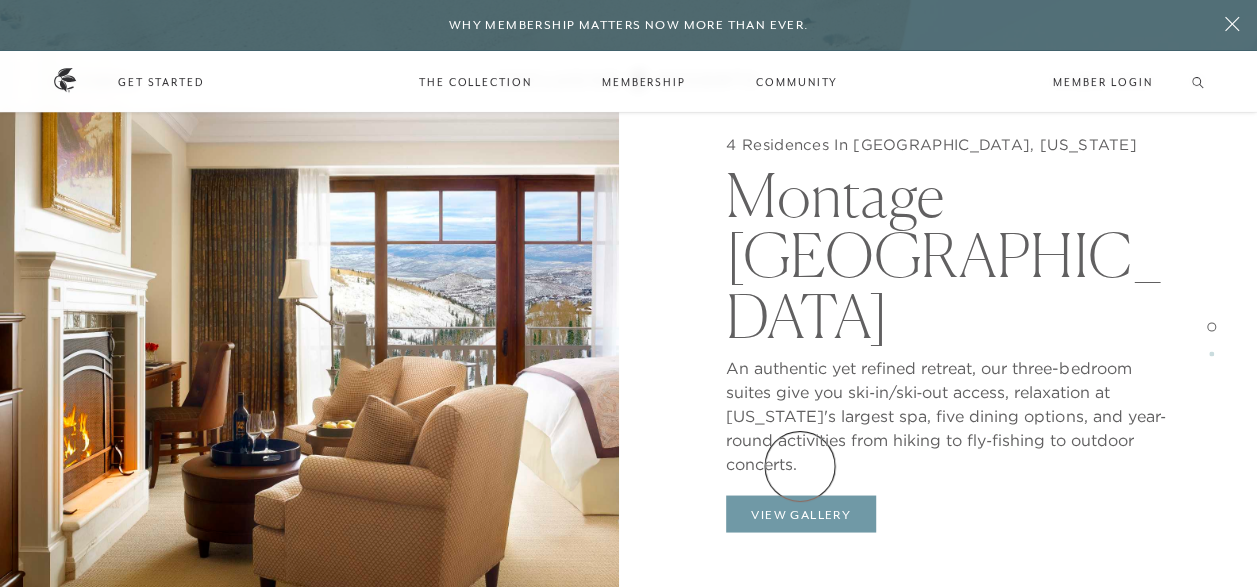 click on "View Gallery" at bounding box center [801, 514] 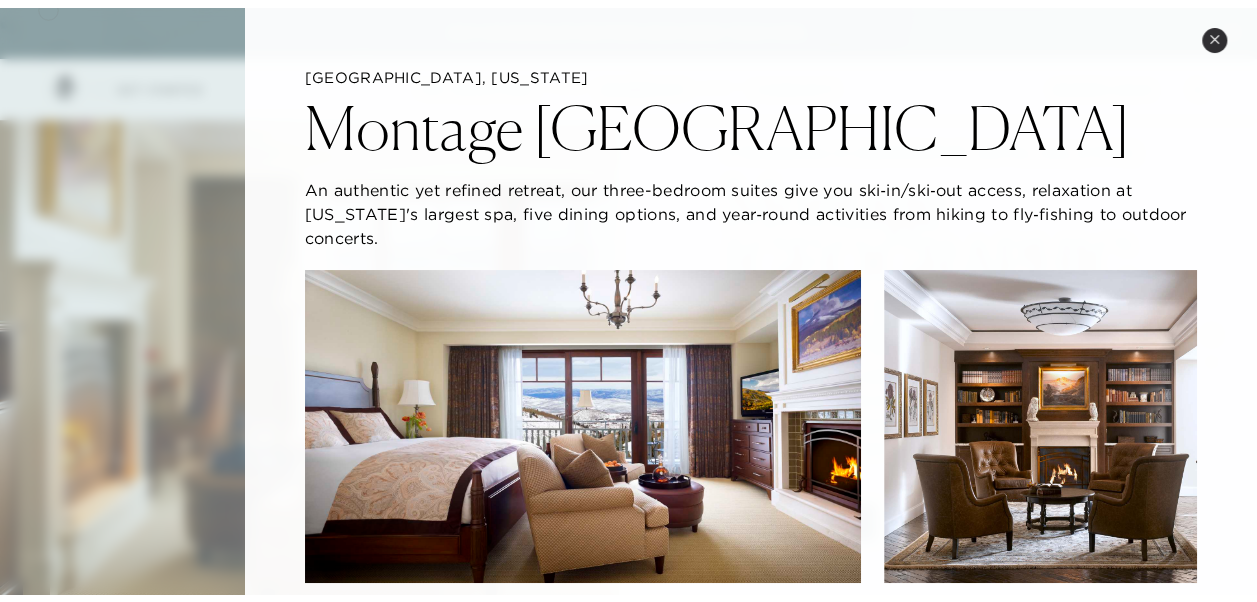scroll, scrollTop: 1820, scrollLeft: 0, axis: vertical 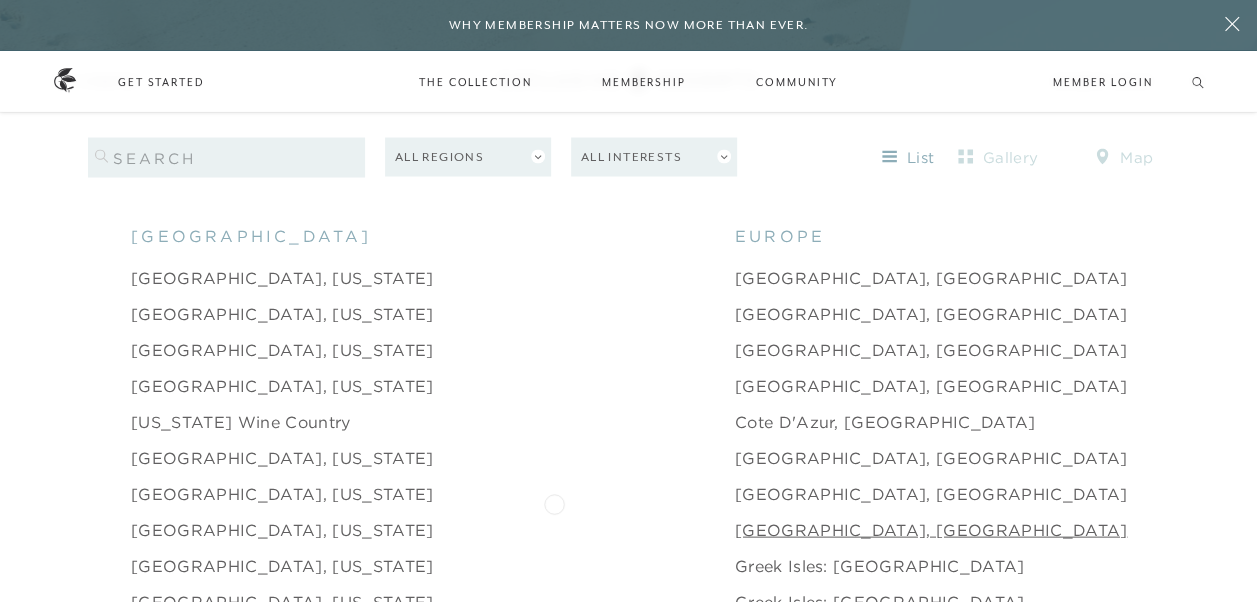click on "[GEOGRAPHIC_DATA], [GEOGRAPHIC_DATA]" at bounding box center (931, 529) 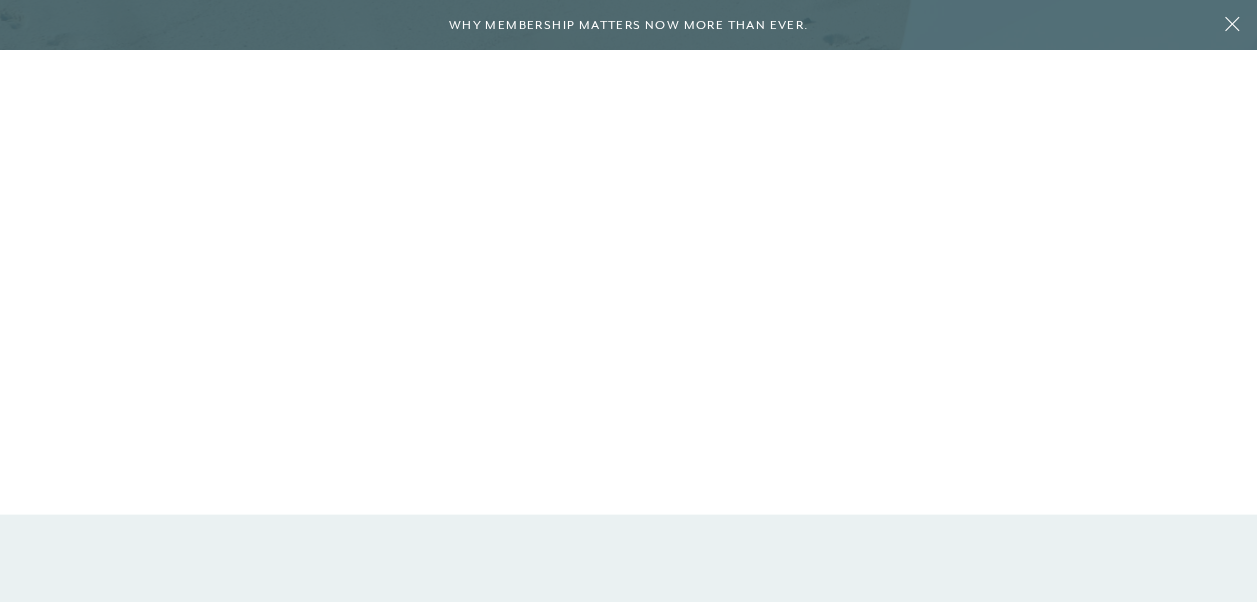 scroll, scrollTop: 0, scrollLeft: 0, axis: both 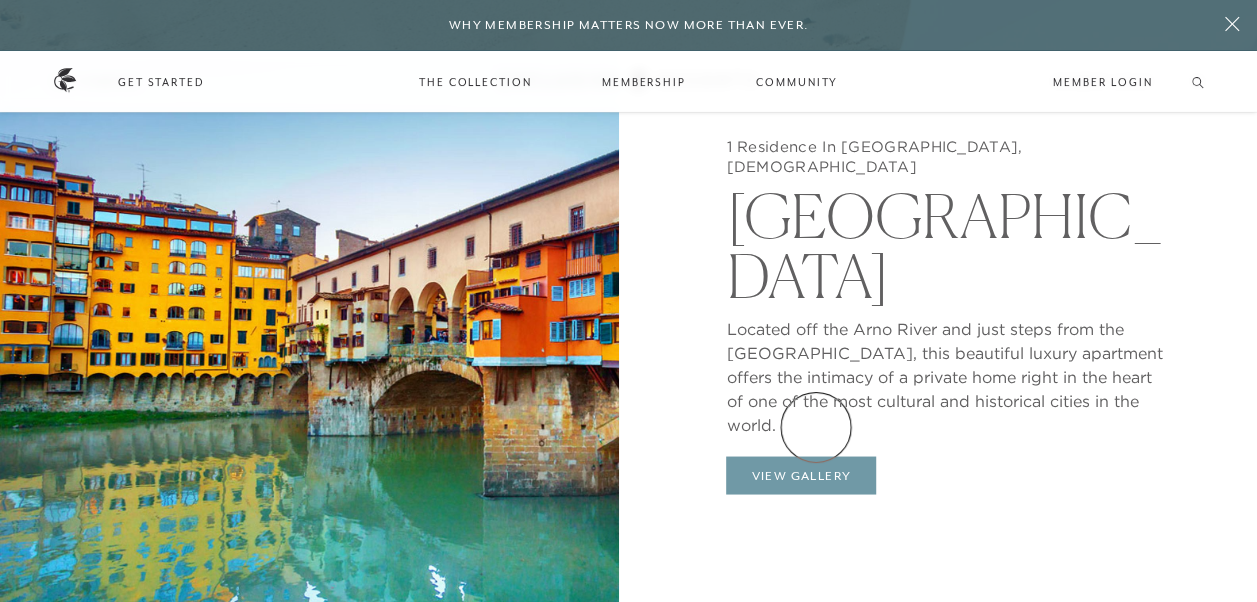 click on "View Gallery" at bounding box center (801, 475) 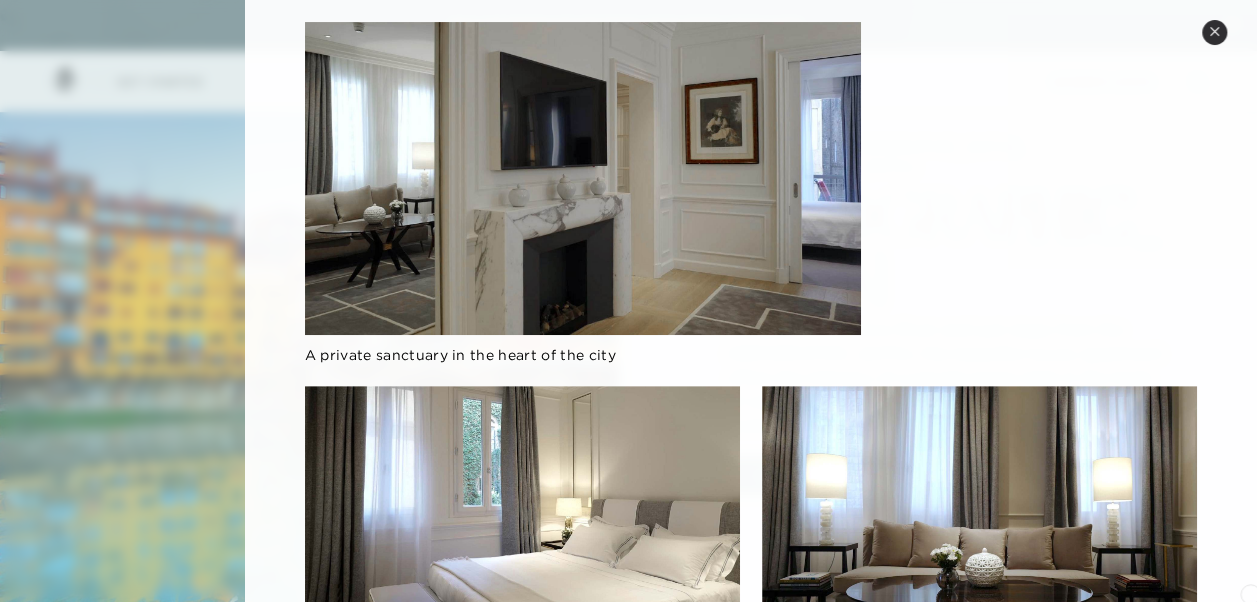 scroll, scrollTop: 320, scrollLeft: 0, axis: vertical 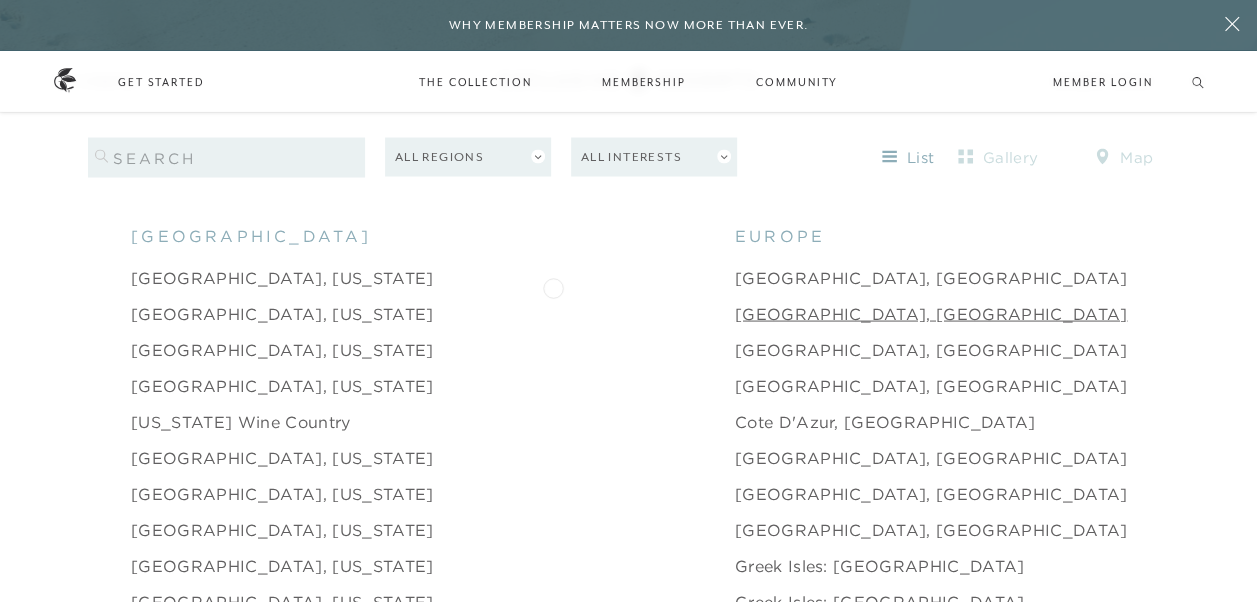 click on "[GEOGRAPHIC_DATA], [GEOGRAPHIC_DATA]" at bounding box center [931, 313] 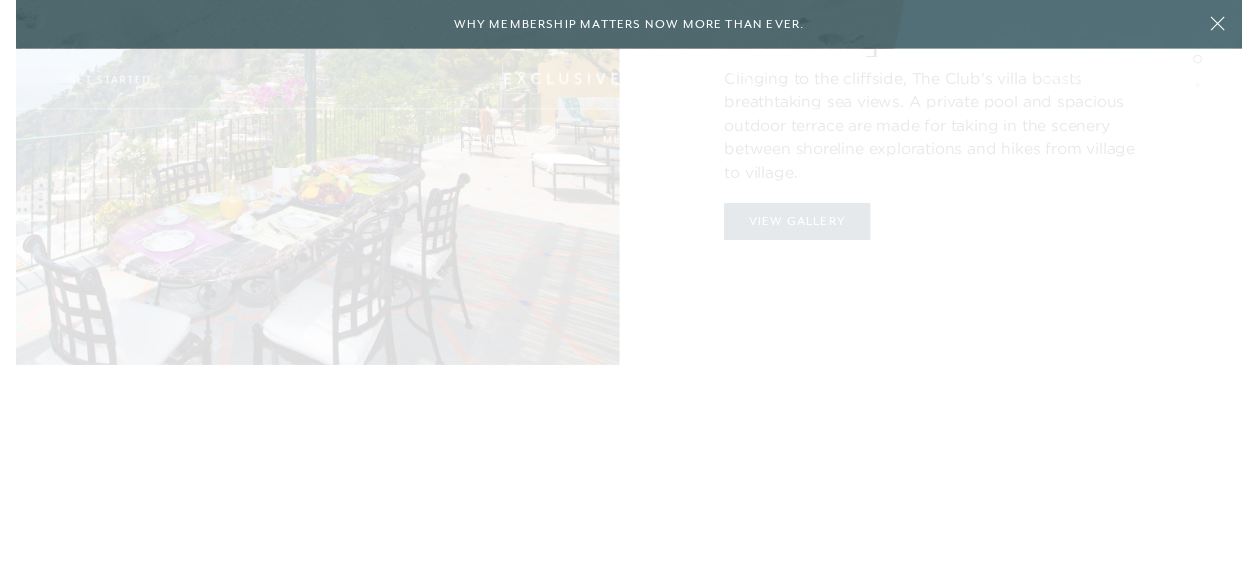 scroll, scrollTop: 0, scrollLeft: 0, axis: both 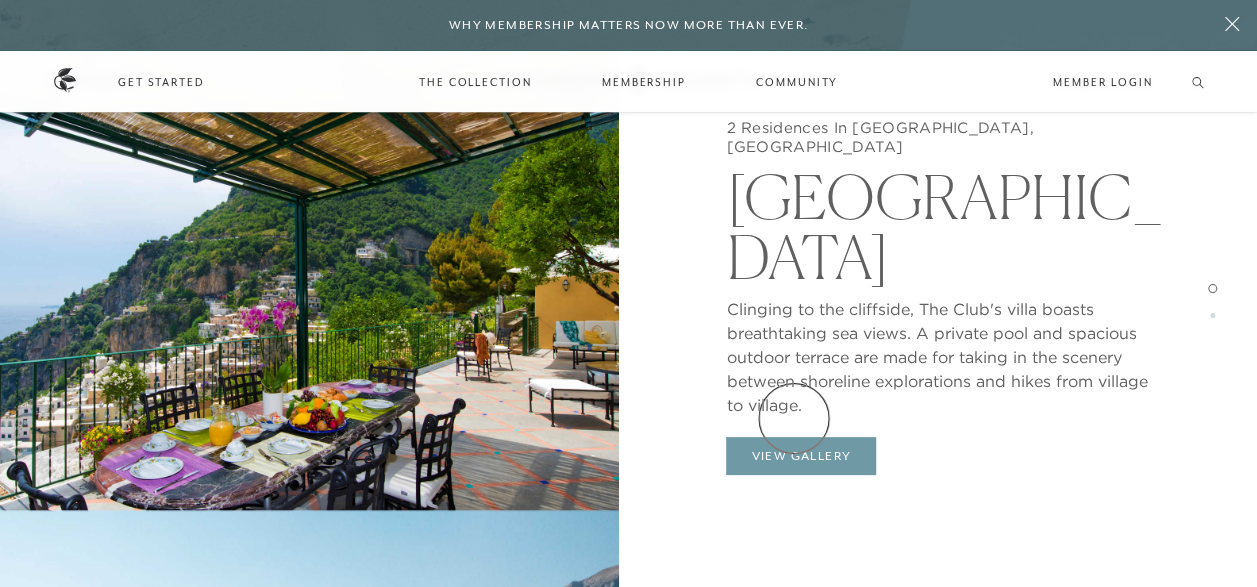 click on "View Gallery" at bounding box center (801, 456) 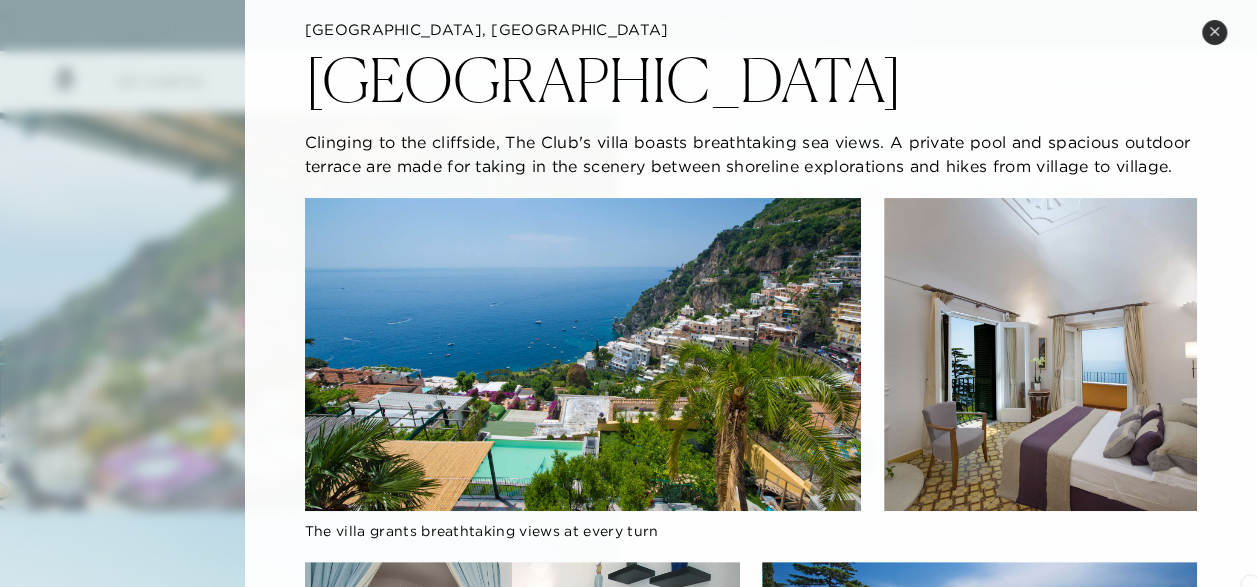 scroll, scrollTop: 200, scrollLeft: 0, axis: vertical 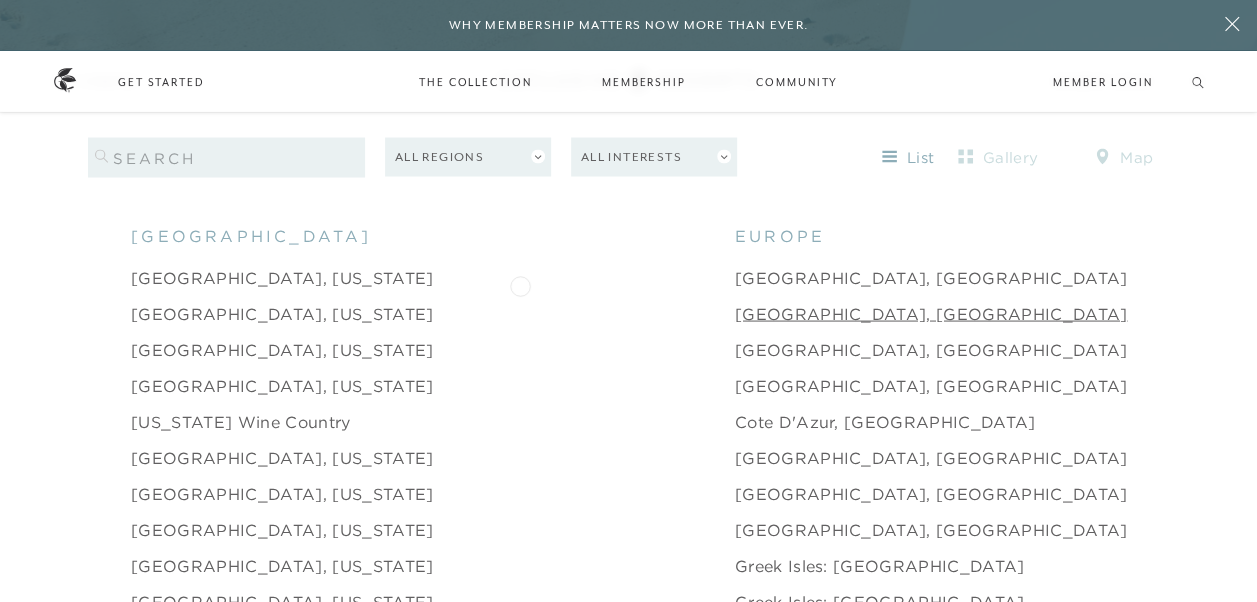 click on "[GEOGRAPHIC_DATA], [GEOGRAPHIC_DATA]" at bounding box center [931, 313] 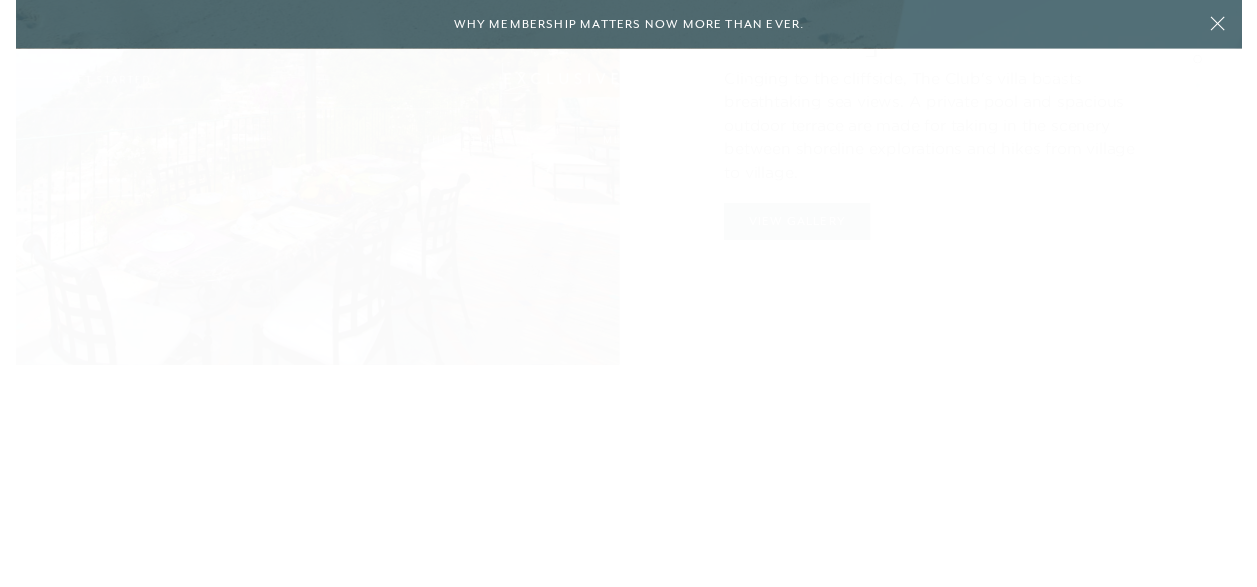 scroll, scrollTop: 0, scrollLeft: 0, axis: both 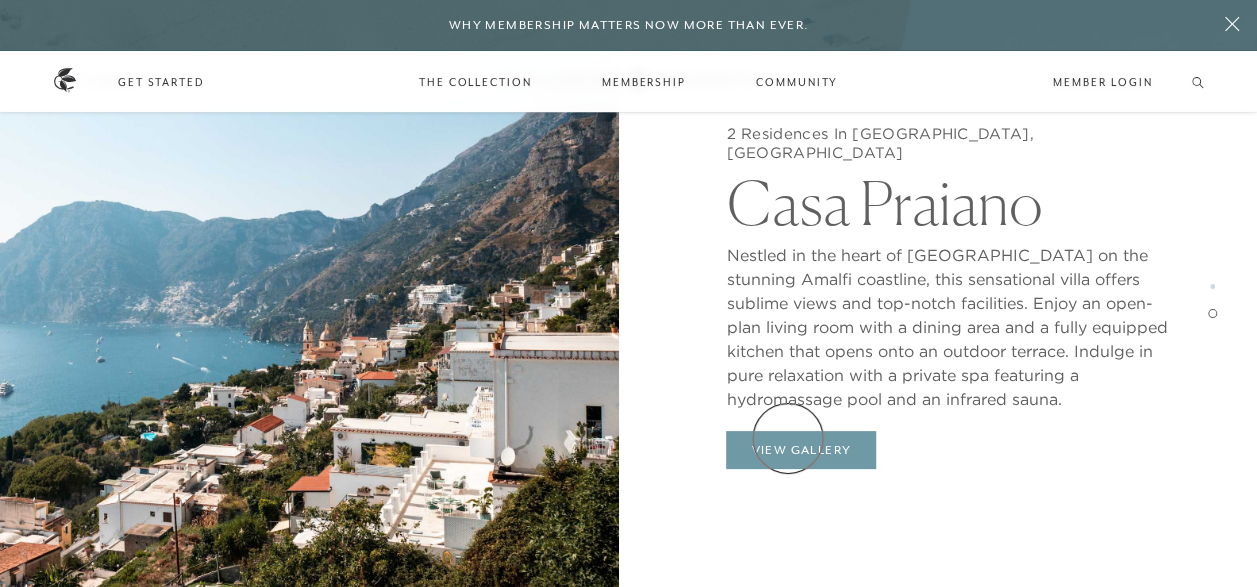 click on "View Gallery" at bounding box center [801, 450] 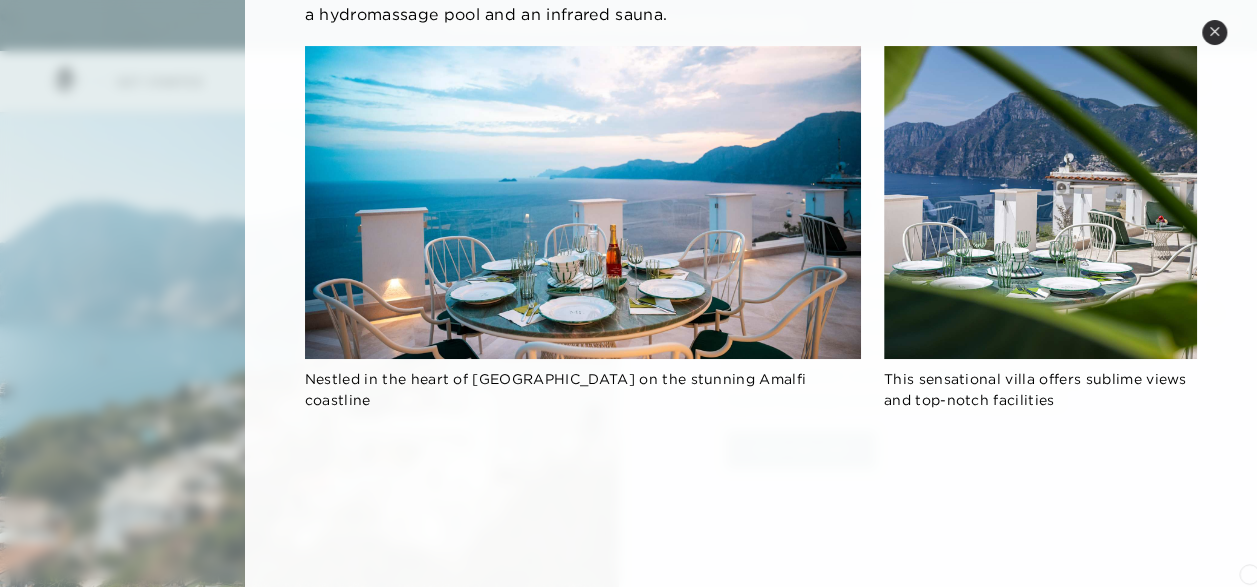 scroll, scrollTop: 280, scrollLeft: 0, axis: vertical 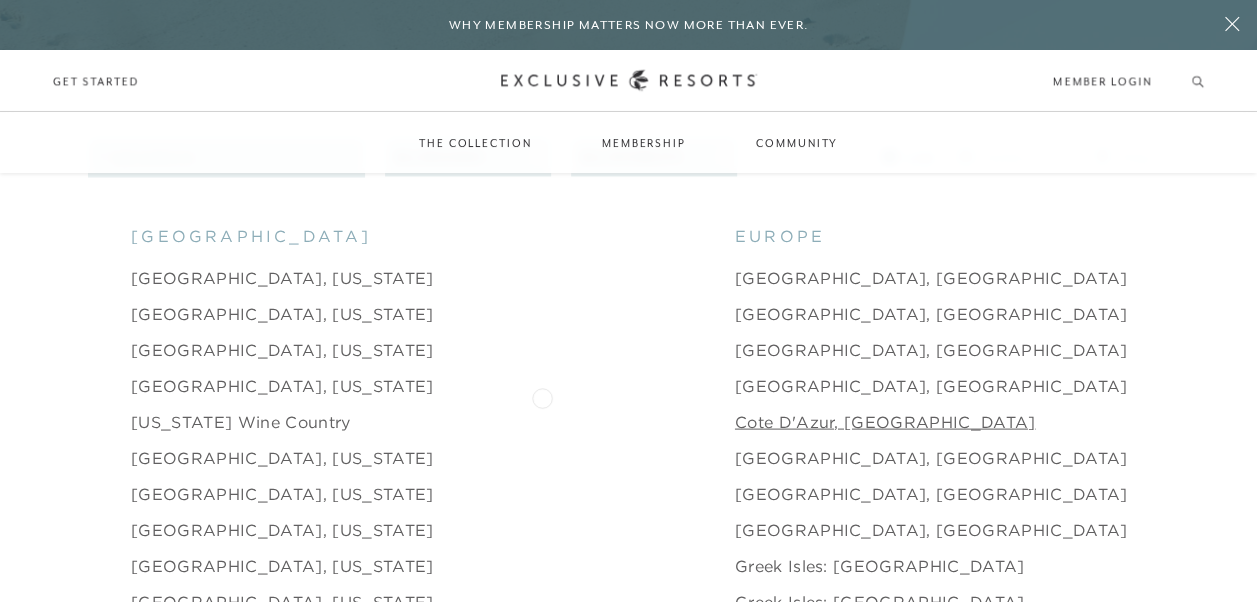 click on "Cote d'Azur, [GEOGRAPHIC_DATA]" at bounding box center (885, 421) 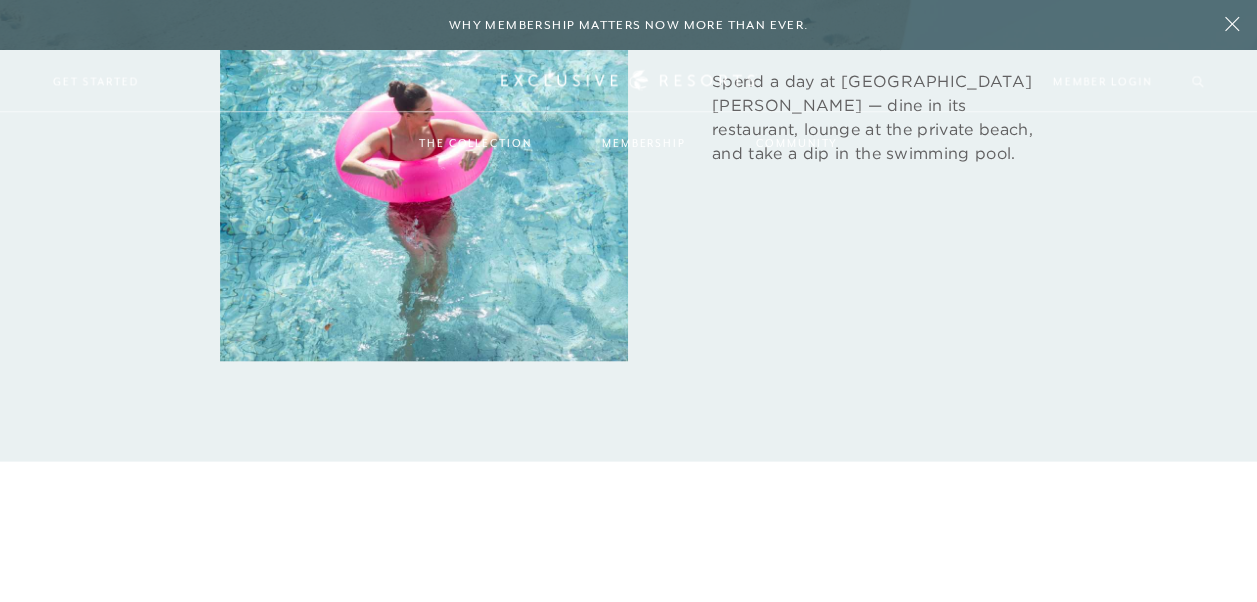 scroll, scrollTop: 0, scrollLeft: 0, axis: both 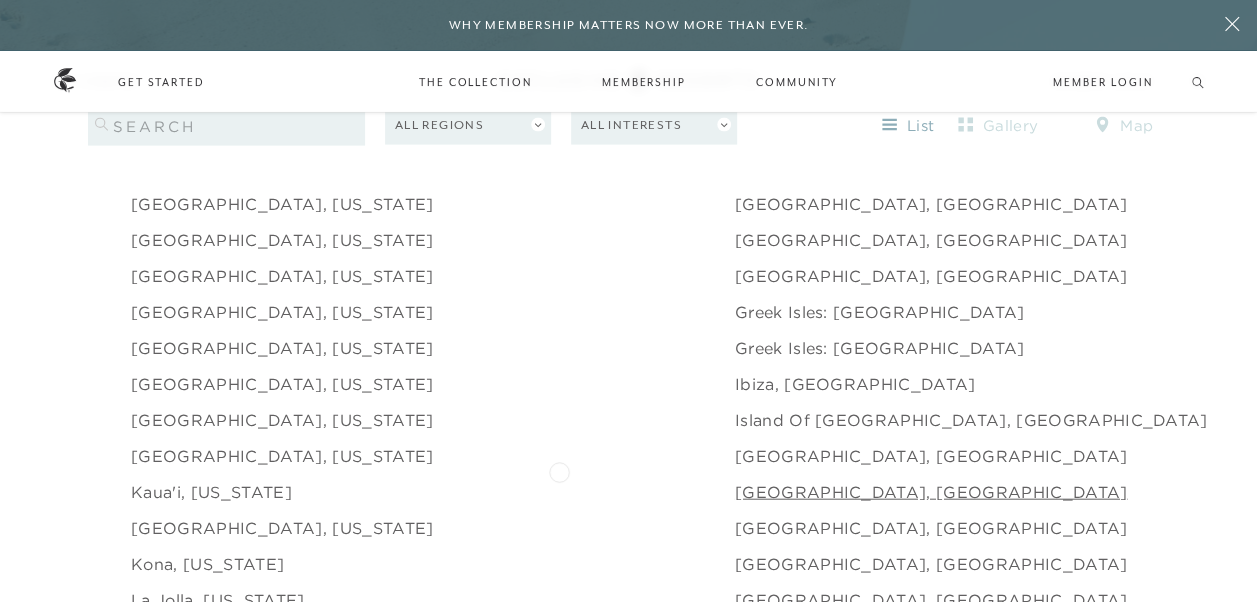click on "[GEOGRAPHIC_DATA], [GEOGRAPHIC_DATA]" at bounding box center [931, 492] 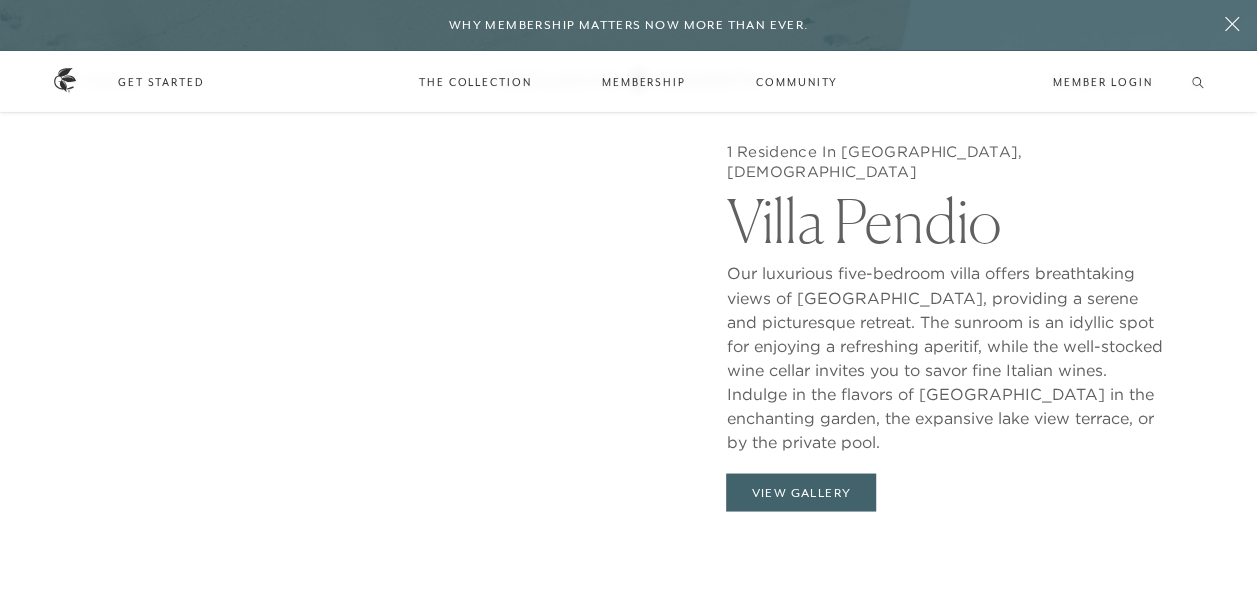 scroll, scrollTop: 1612, scrollLeft: 0, axis: vertical 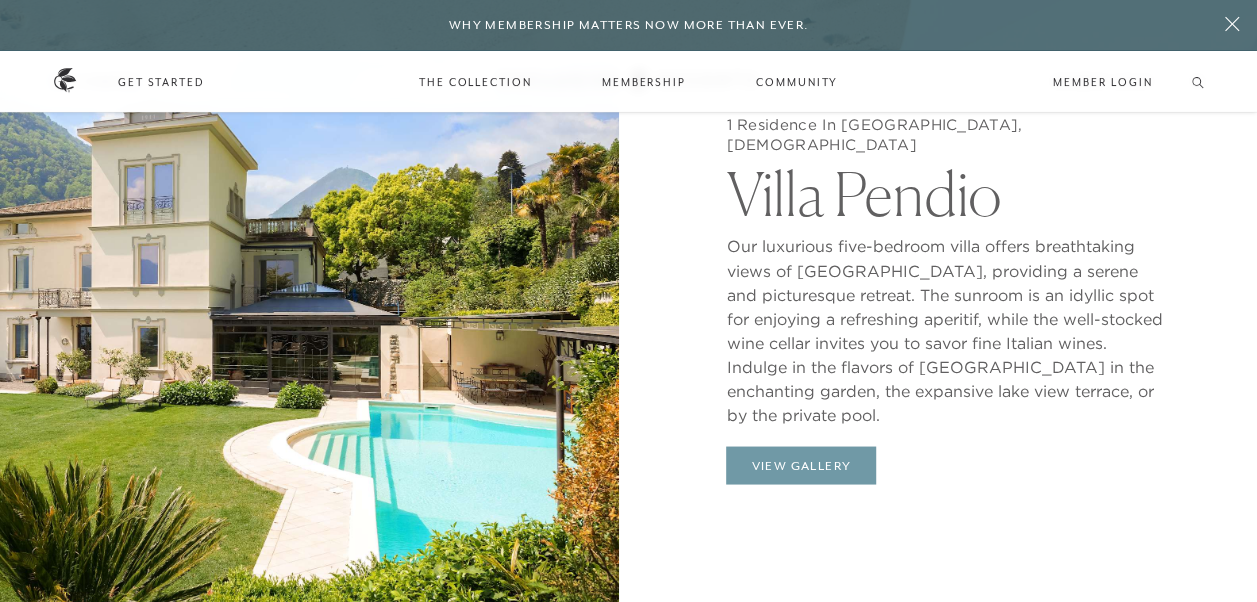 click on "View Gallery" at bounding box center (801, 465) 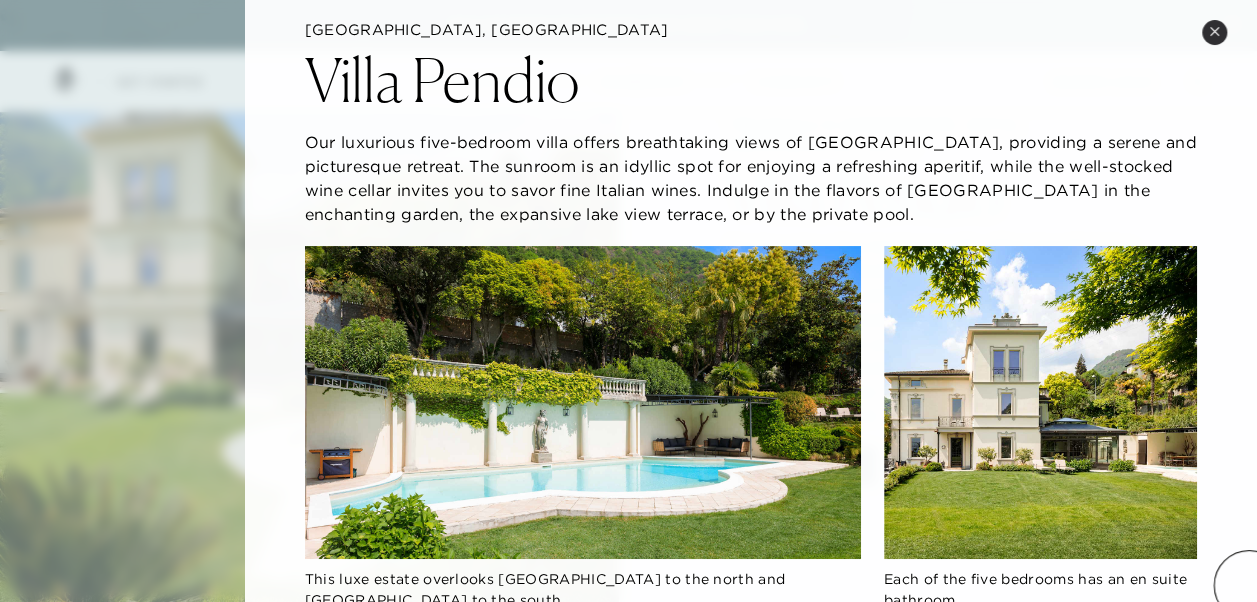 scroll, scrollTop: 200, scrollLeft: 0, axis: vertical 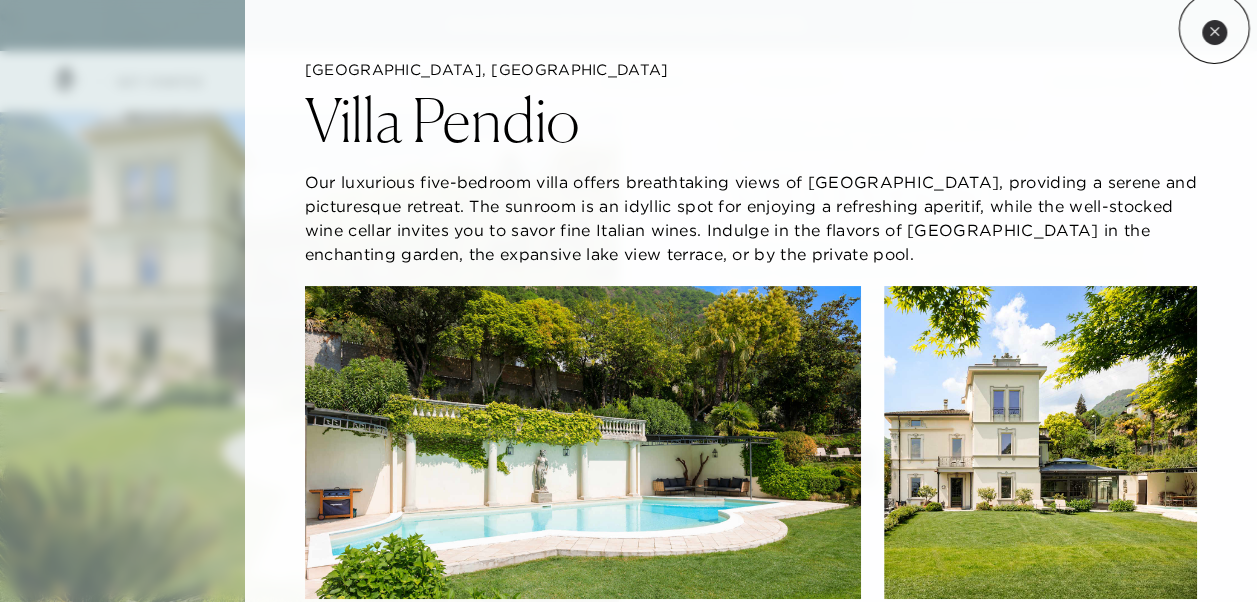 click 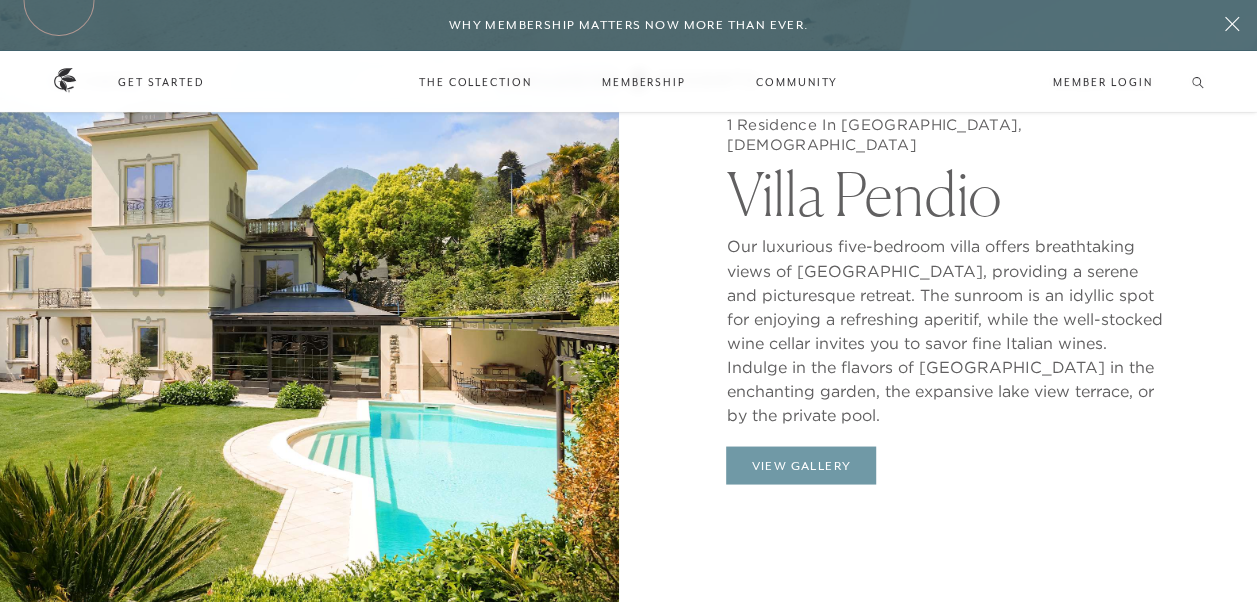 scroll, scrollTop: 2073, scrollLeft: 0, axis: vertical 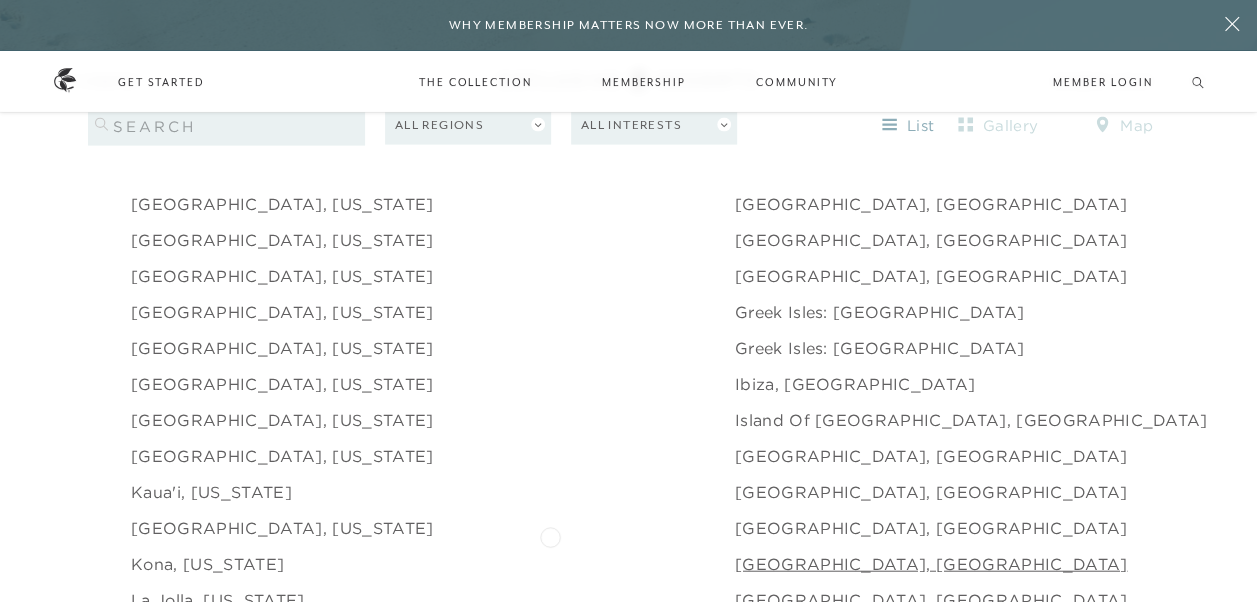 click on "[GEOGRAPHIC_DATA], [GEOGRAPHIC_DATA]" at bounding box center [931, 564] 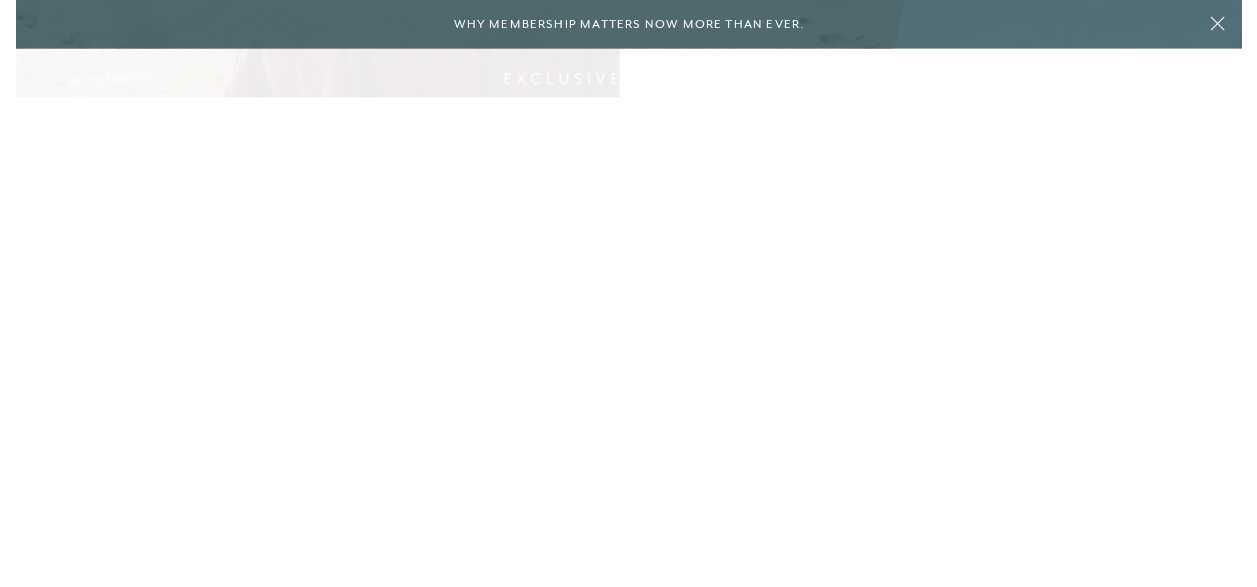 scroll, scrollTop: 0, scrollLeft: 0, axis: both 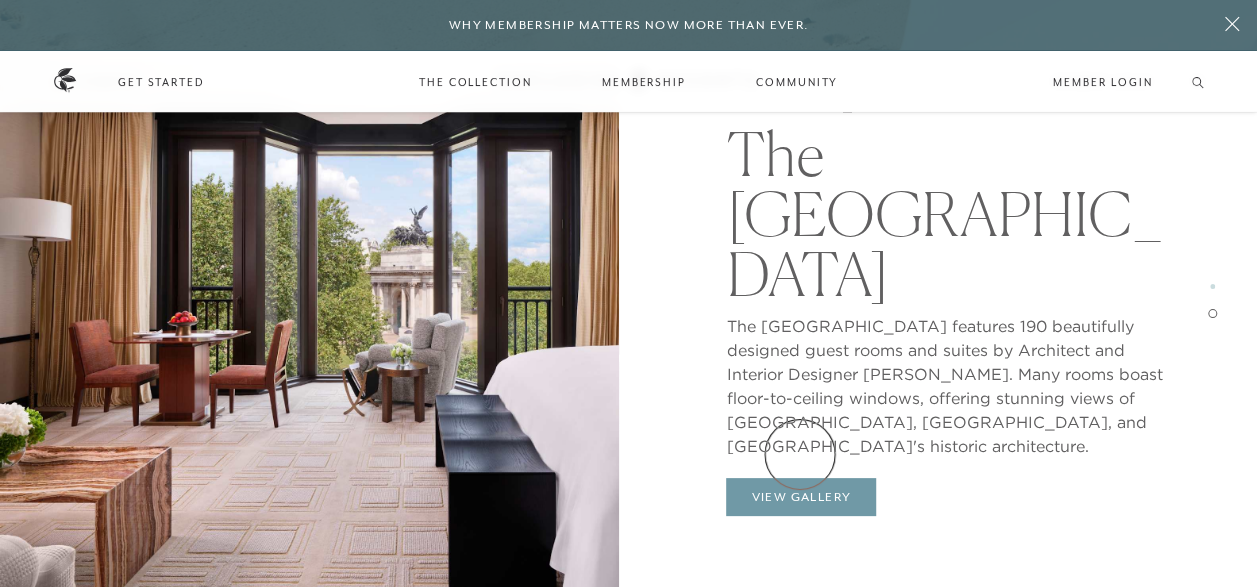 click on "View Gallery" at bounding box center [801, 497] 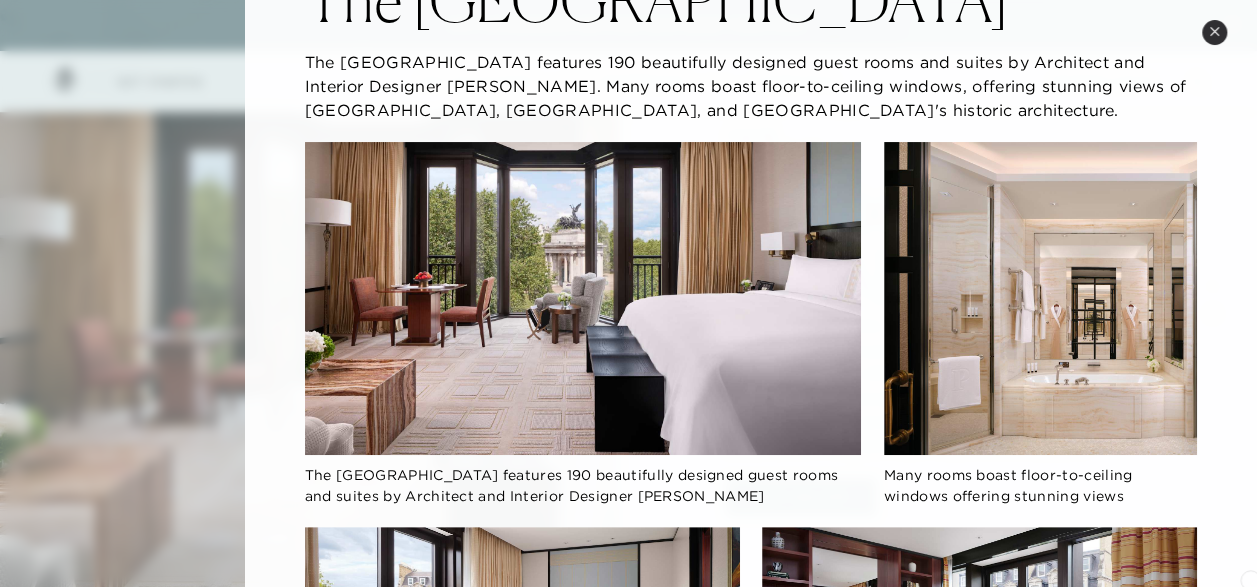 scroll, scrollTop: 200, scrollLeft: 0, axis: vertical 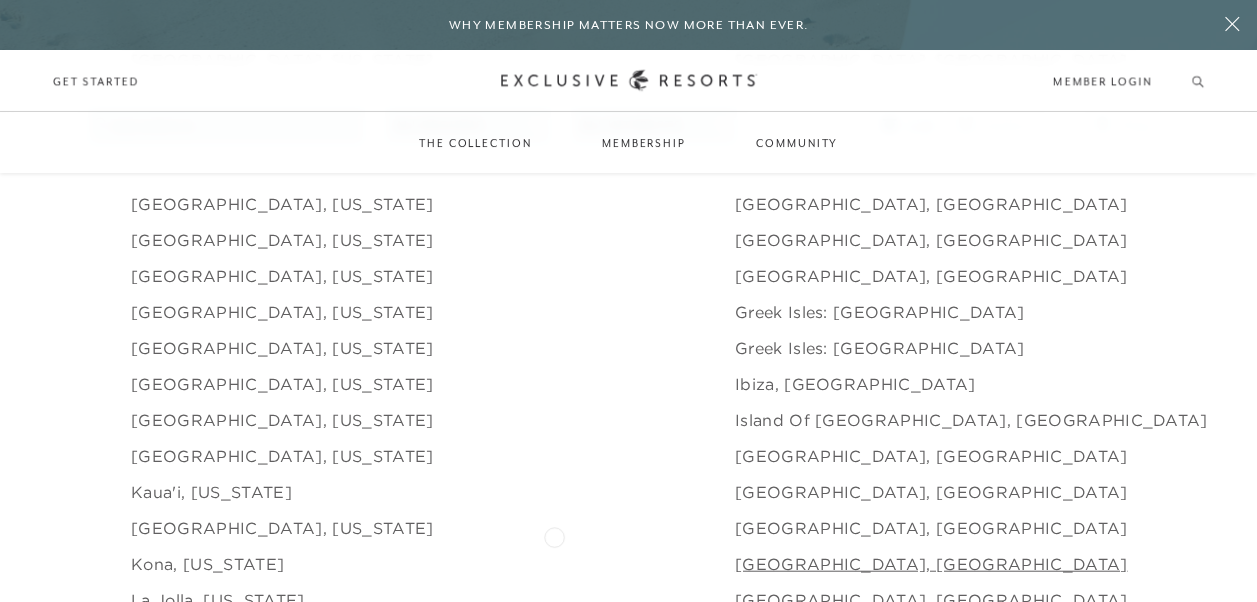 click on "[GEOGRAPHIC_DATA], [GEOGRAPHIC_DATA]" at bounding box center (931, 564) 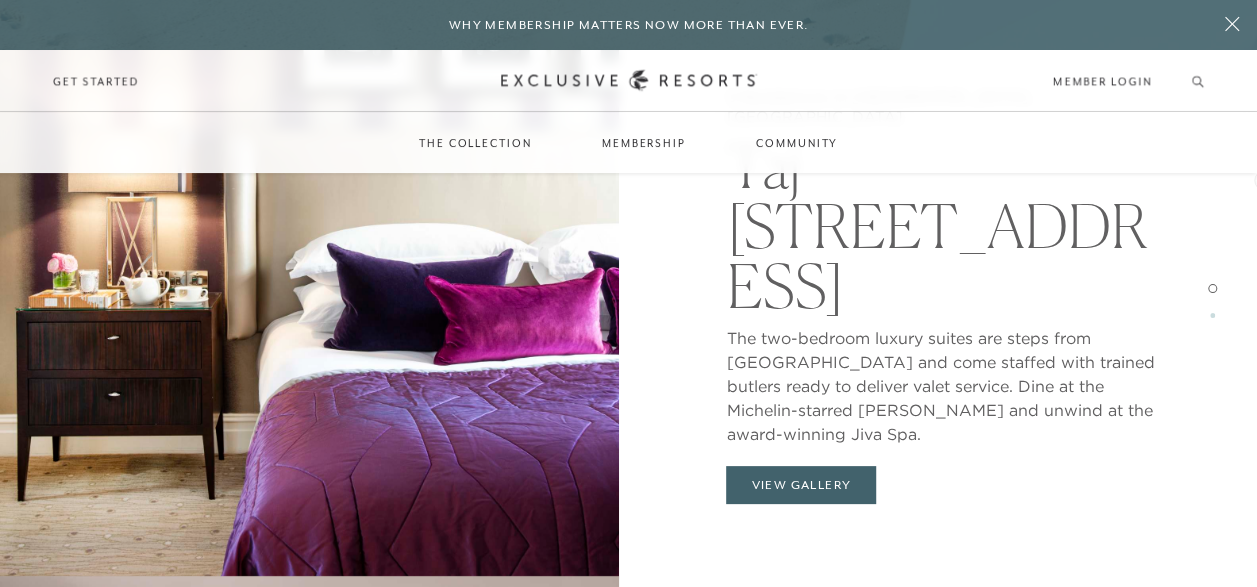 scroll, scrollTop: 1592, scrollLeft: 0, axis: vertical 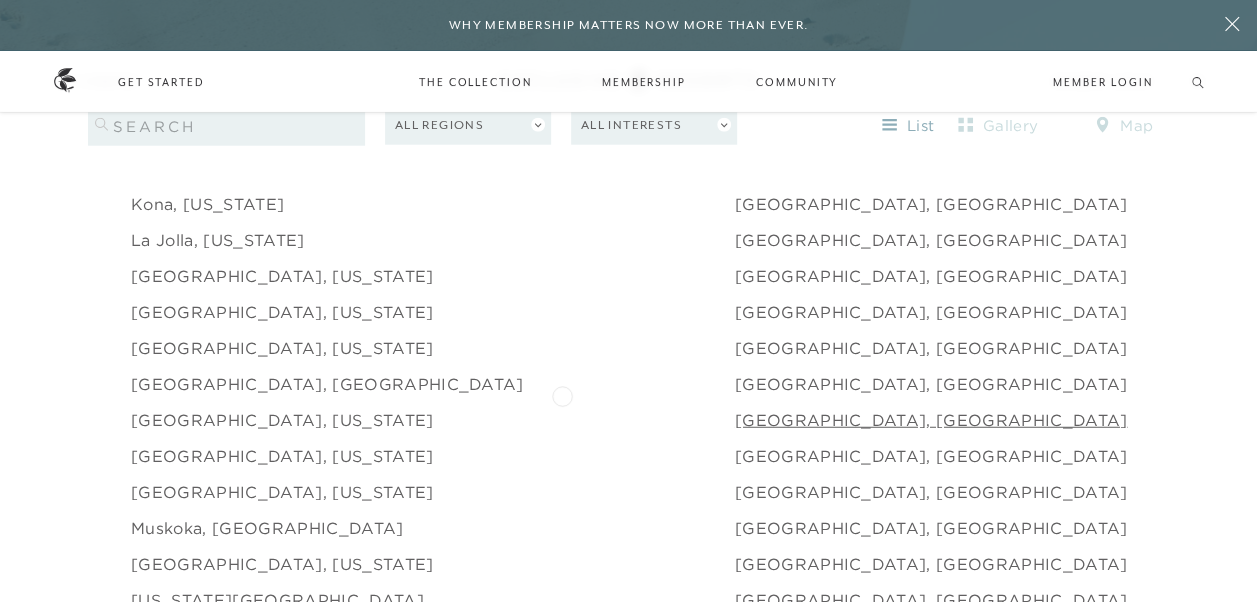 click on "[GEOGRAPHIC_DATA], [GEOGRAPHIC_DATA]" at bounding box center (931, 420) 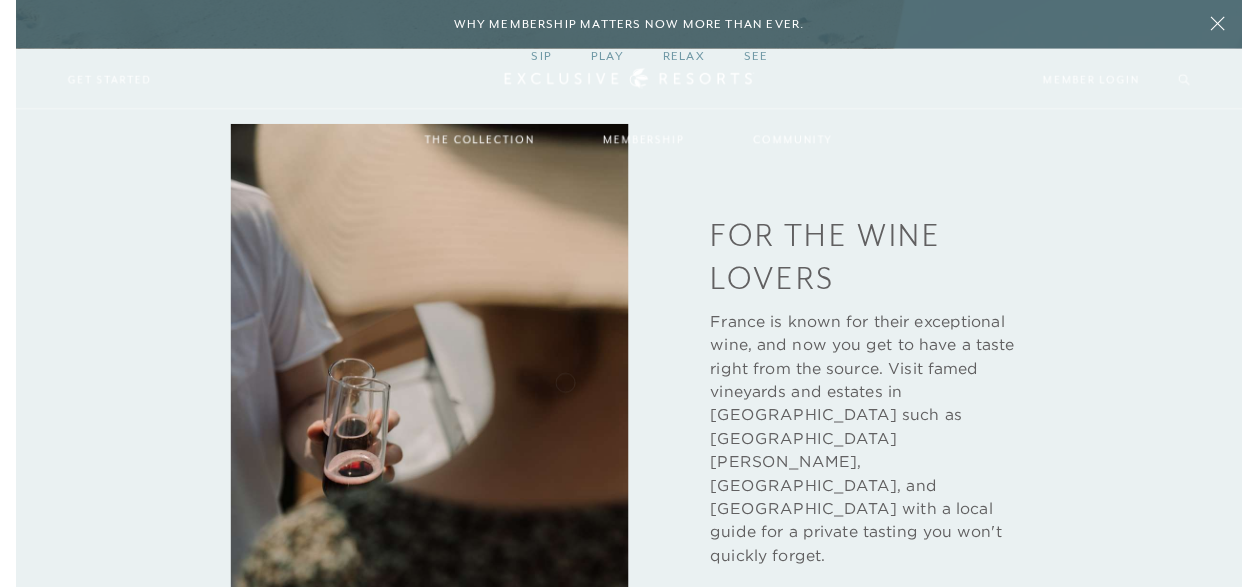 scroll, scrollTop: 0, scrollLeft: 0, axis: both 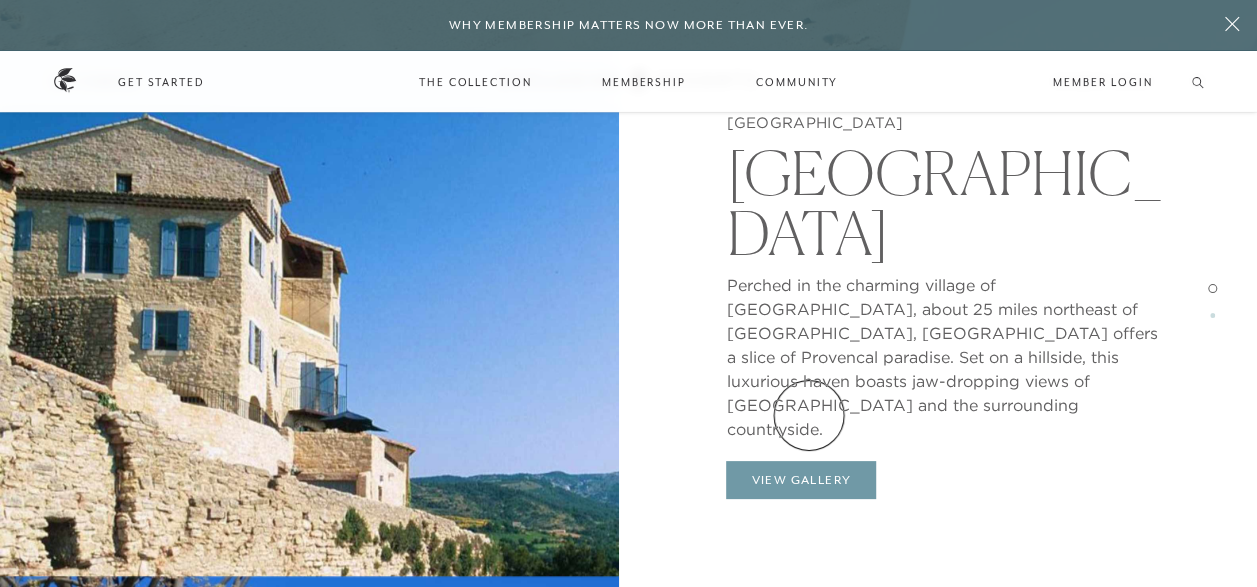 click on "View Gallery" at bounding box center [801, 480] 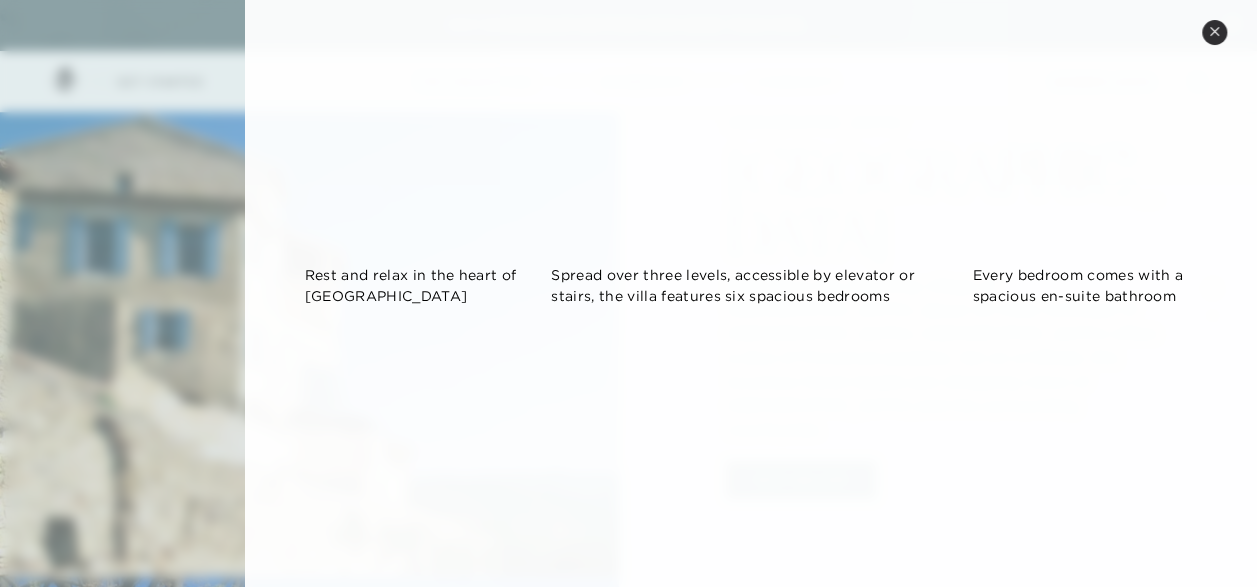 scroll, scrollTop: 1096, scrollLeft: 0, axis: vertical 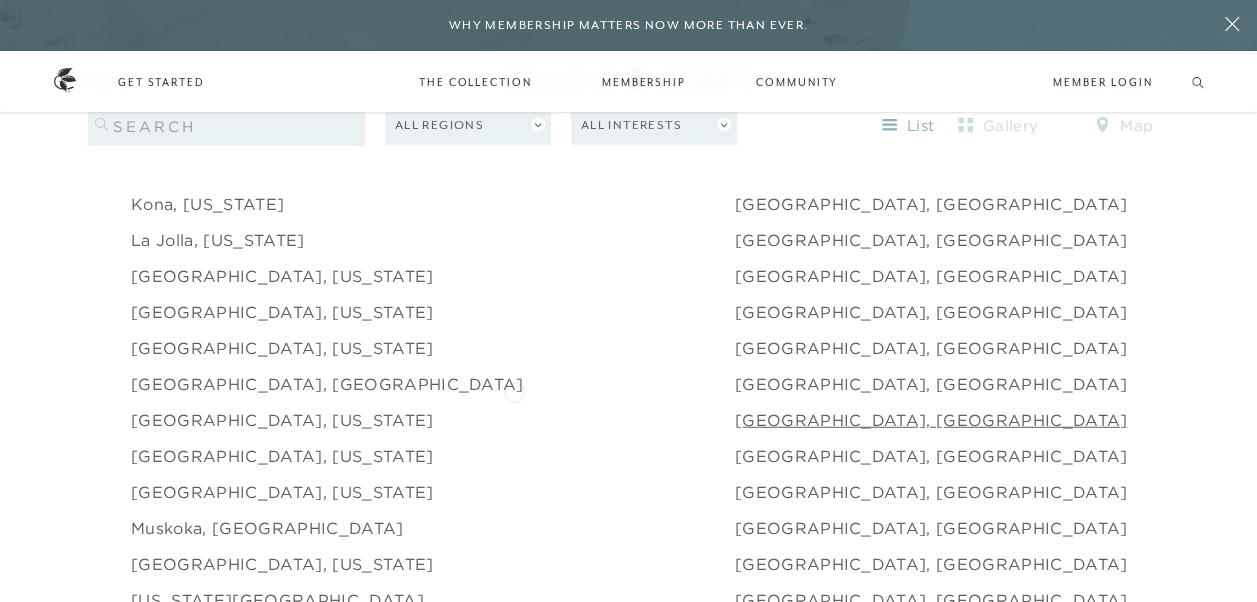 click on "[GEOGRAPHIC_DATA], [GEOGRAPHIC_DATA]" at bounding box center (931, 420) 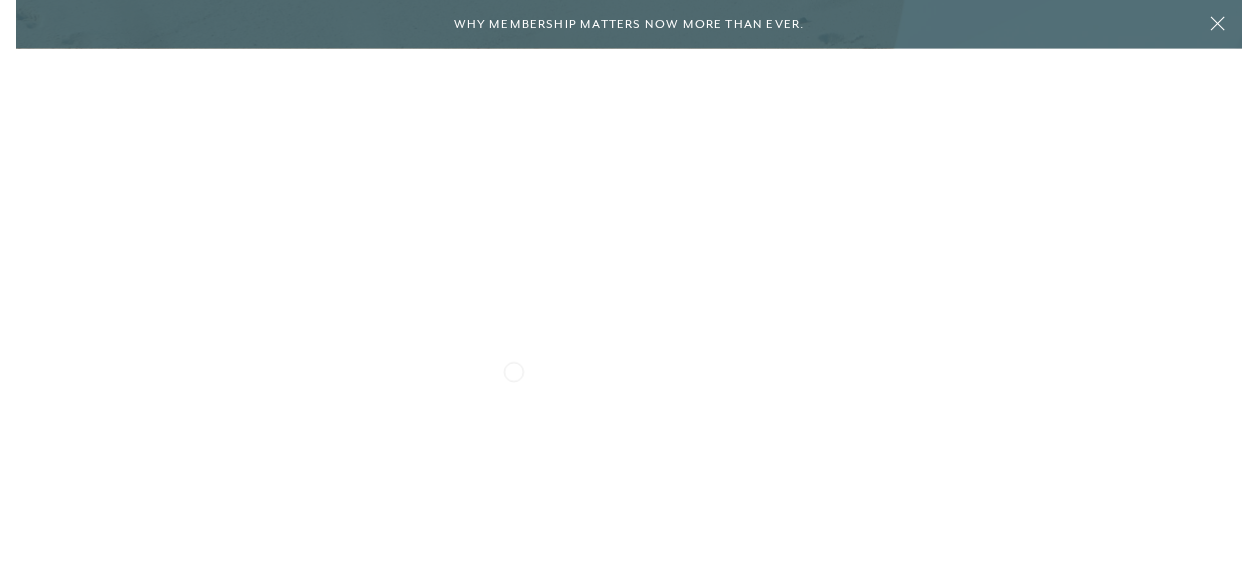 scroll, scrollTop: 0, scrollLeft: 0, axis: both 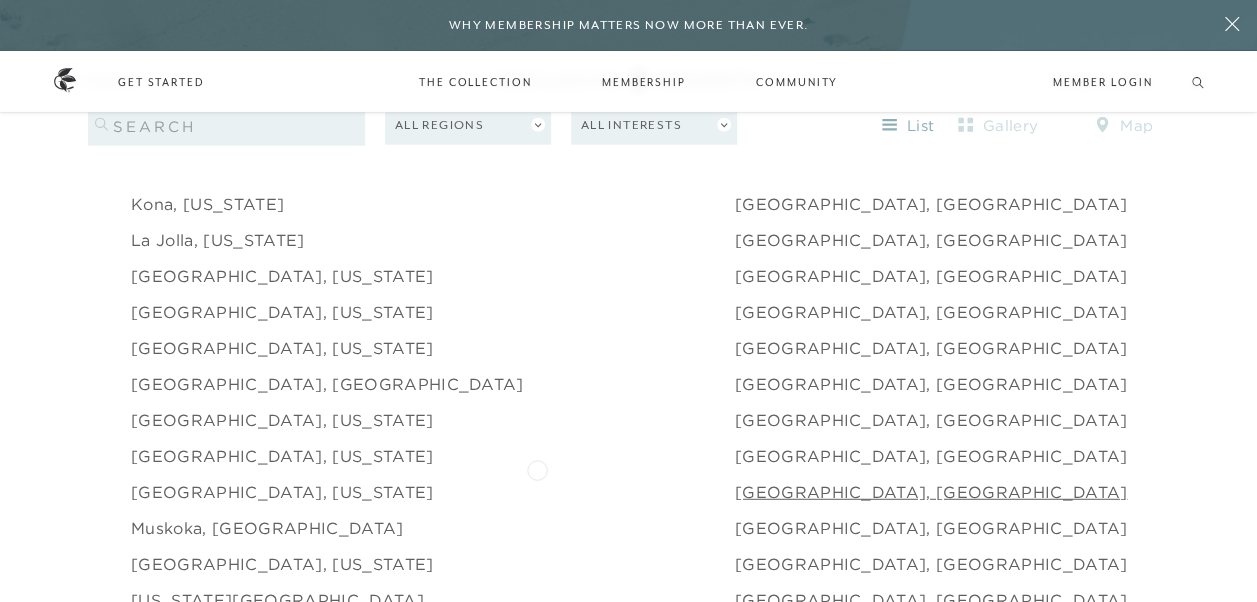 click on "[GEOGRAPHIC_DATA], [GEOGRAPHIC_DATA]" at bounding box center [931, 492] 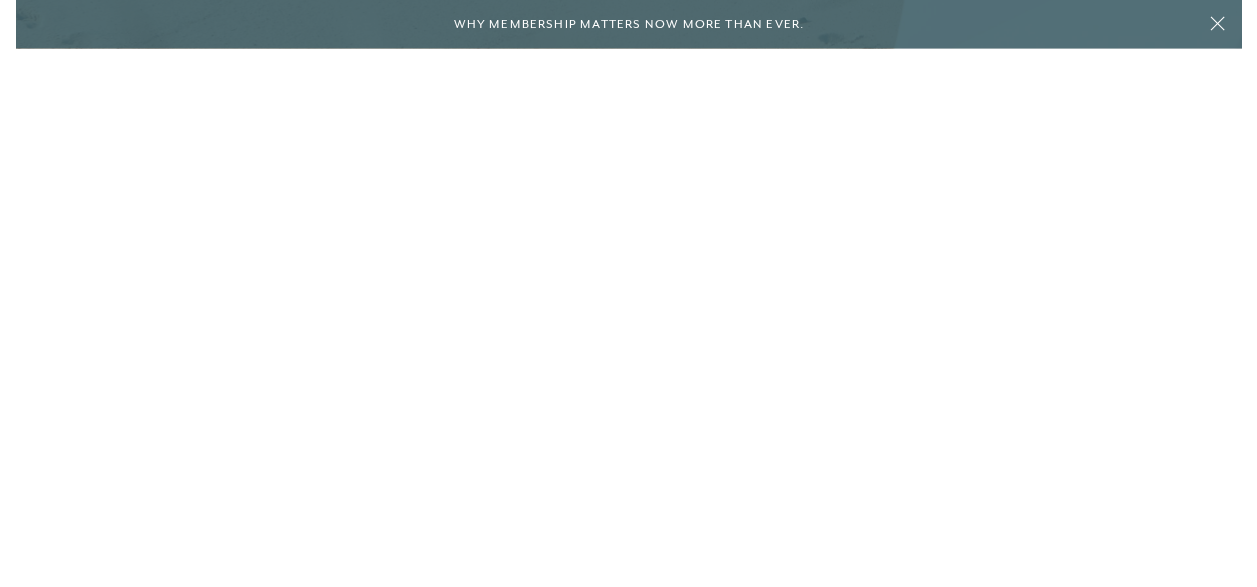 scroll, scrollTop: 0, scrollLeft: 0, axis: both 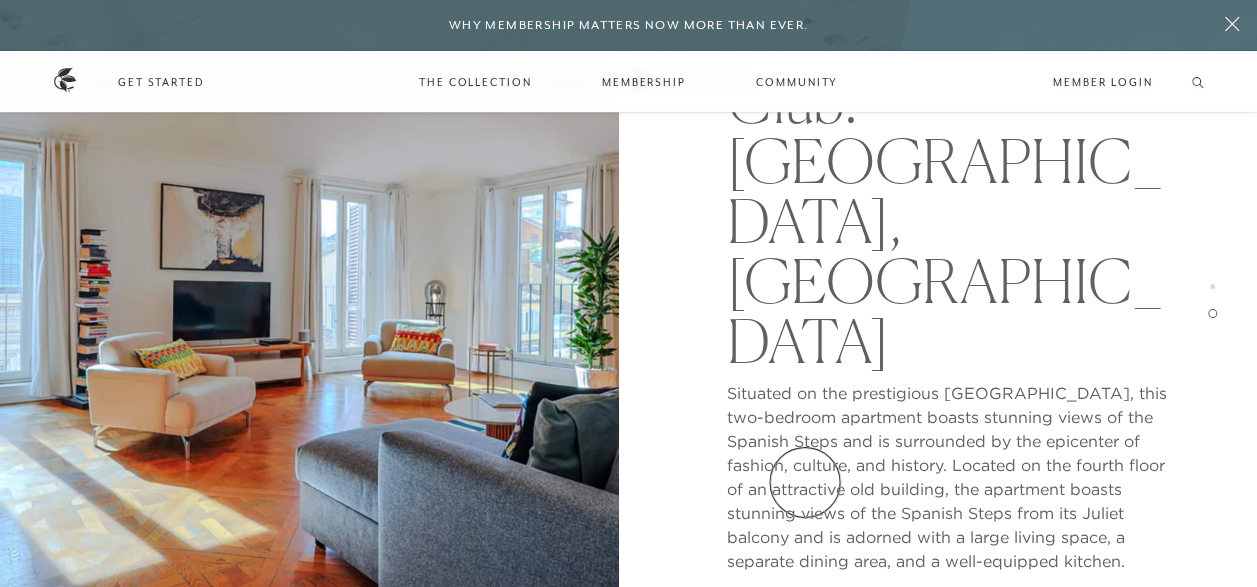 click on "View Gallery" at bounding box center [801, 612] 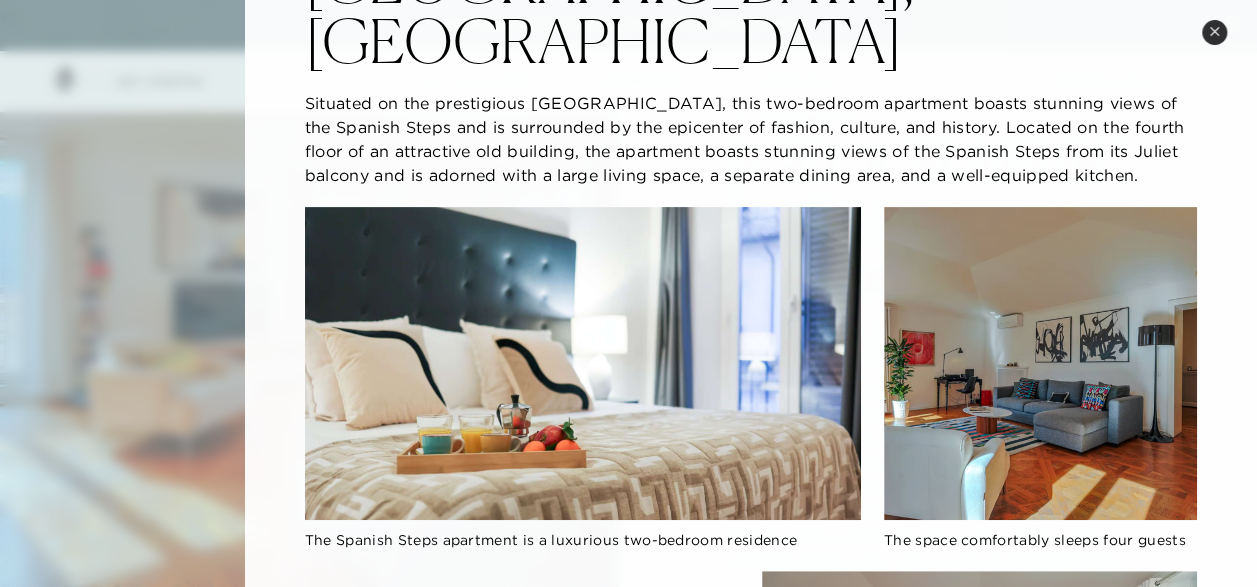 scroll, scrollTop: 0, scrollLeft: 0, axis: both 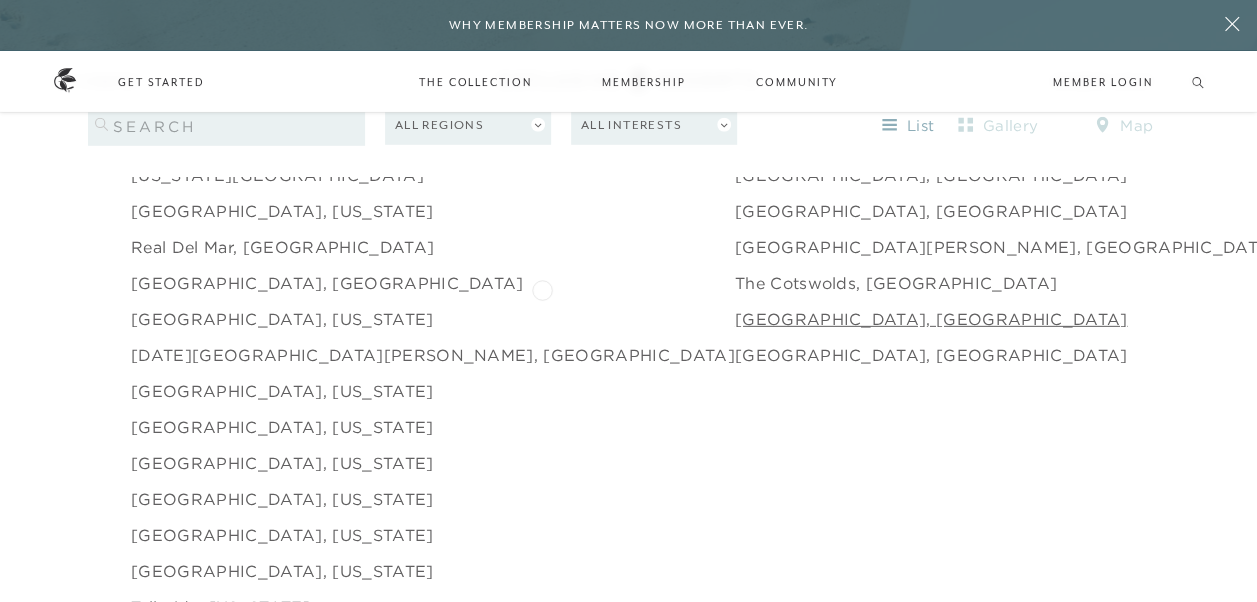 click on "[GEOGRAPHIC_DATA], [GEOGRAPHIC_DATA]" at bounding box center (931, 319) 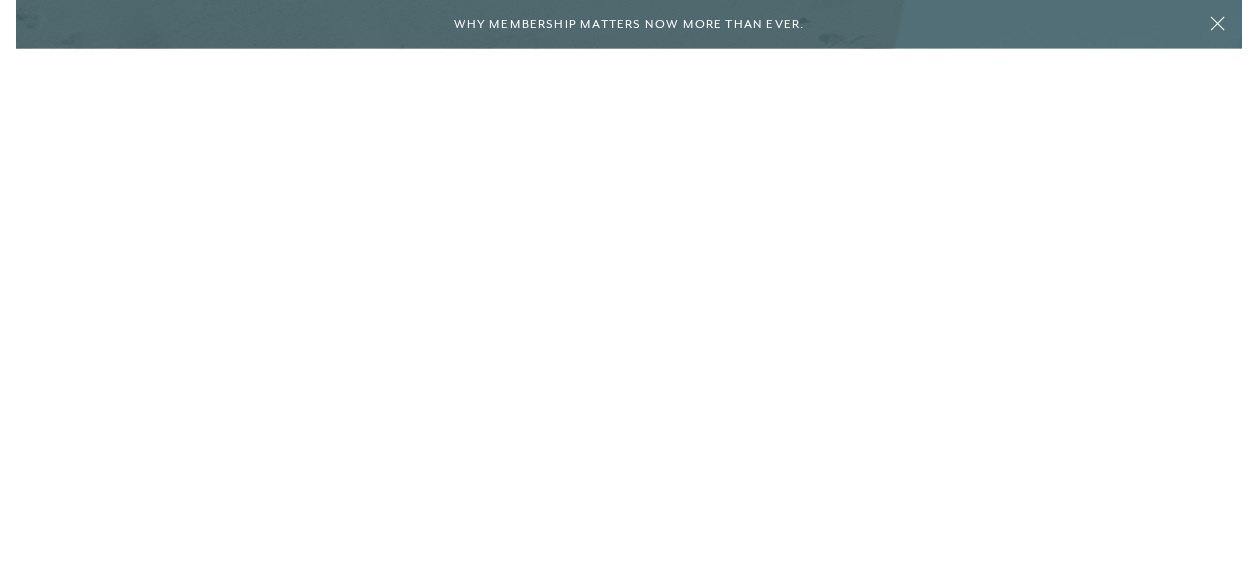scroll, scrollTop: 0, scrollLeft: 0, axis: both 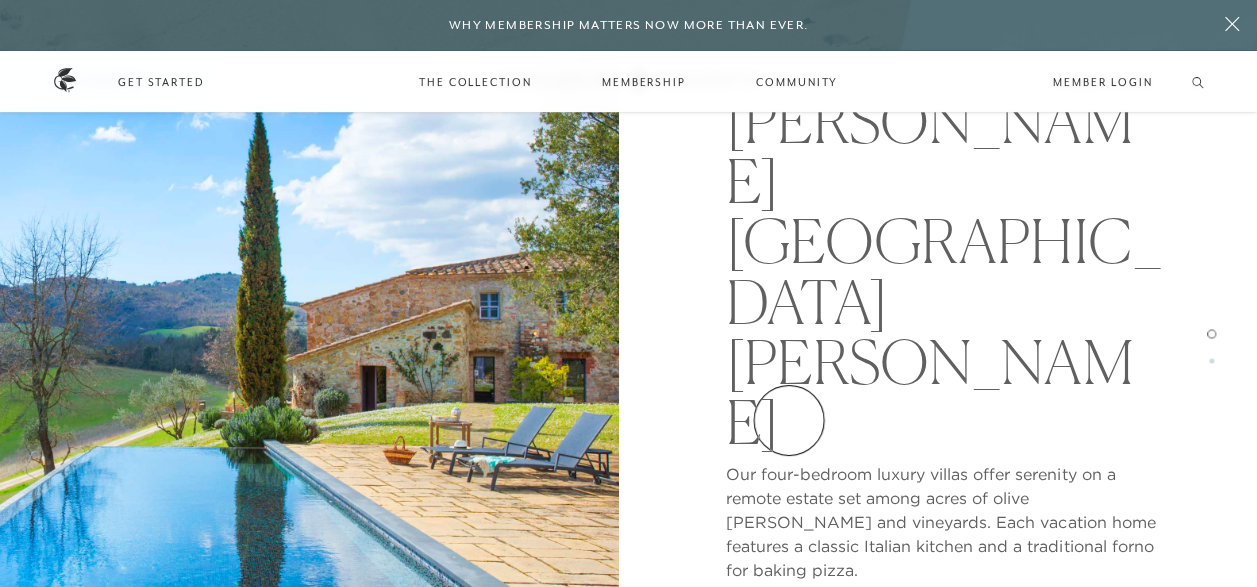 click on "View Gallery" at bounding box center [801, 620] 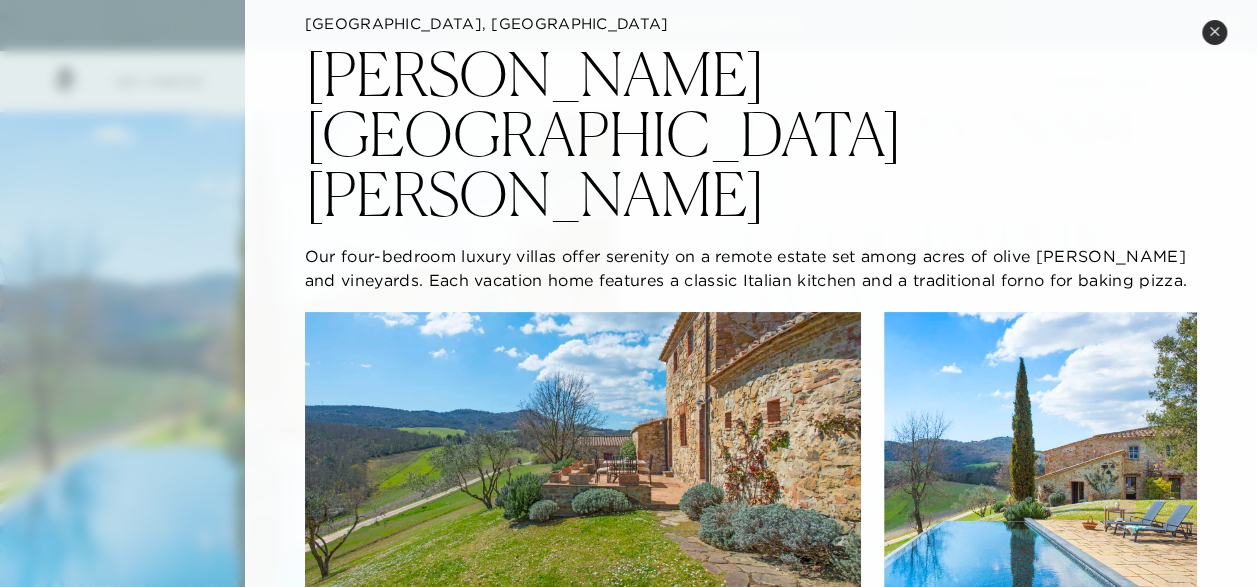 scroll, scrollTop: 0, scrollLeft: 0, axis: both 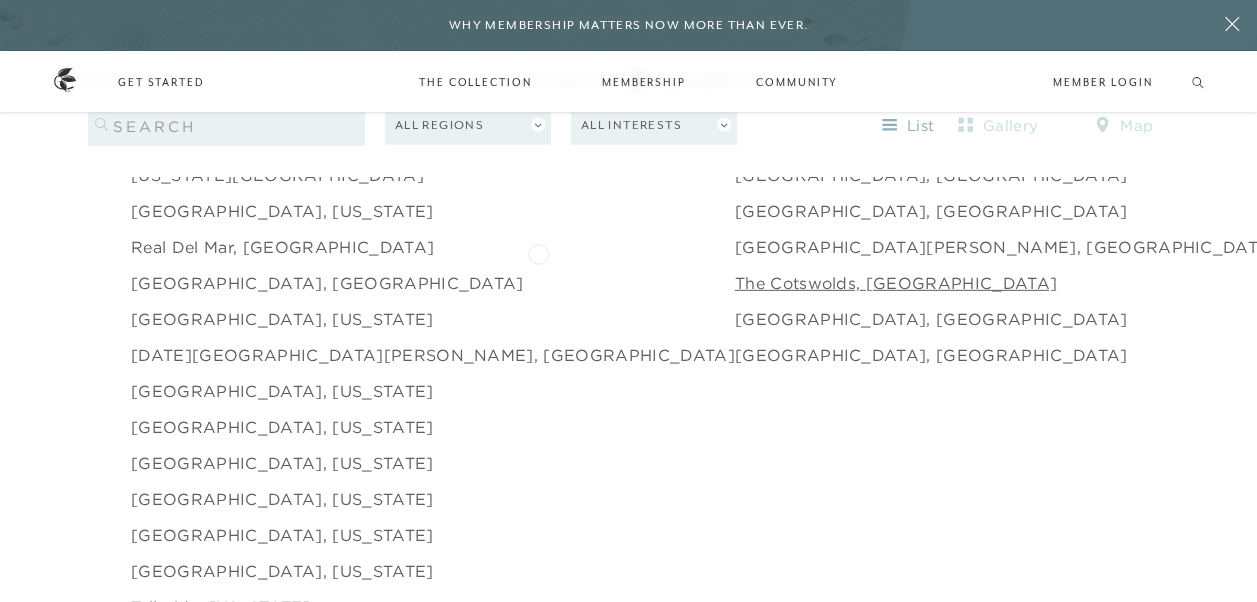 click on "The Cotswolds, [GEOGRAPHIC_DATA]" at bounding box center [896, 283] 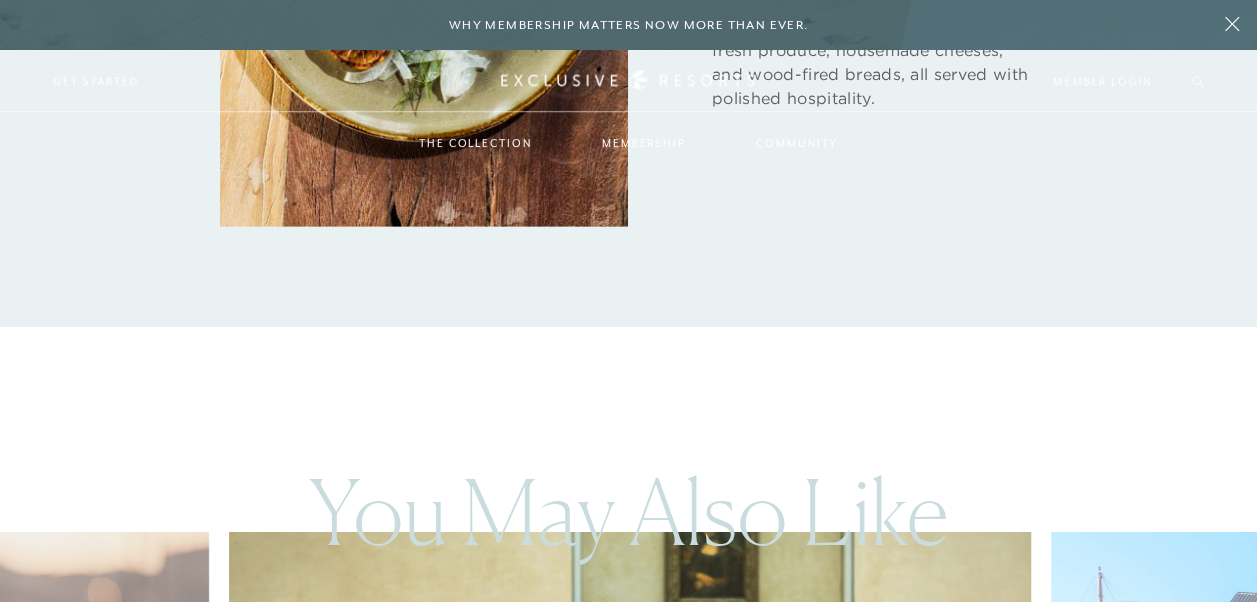 scroll, scrollTop: 0, scrollLeft: 0, axis: both 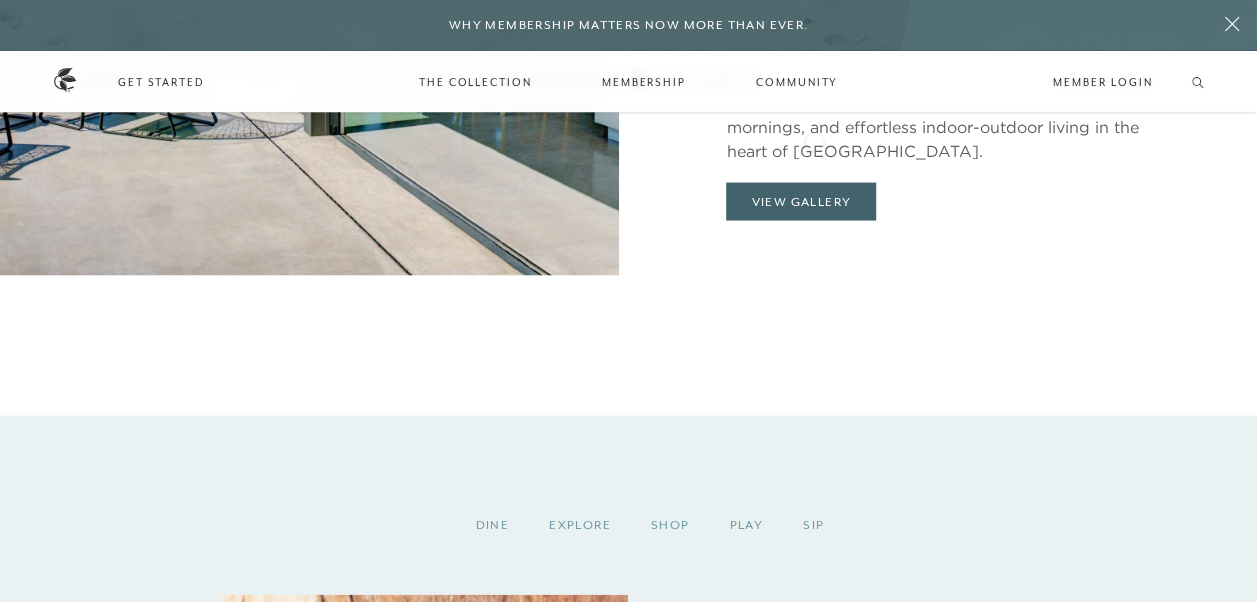 click on "Skip to main content Why Membership Matters Now More Than Ever. For the Well-Traveled Future-Proof. Passport-Ready. You can’t control the economy. But you can control how — and where — you spend your most valuable currency: time. As costs climb and markets fluctuate, The Club’s set-pricing model — backed by a $1B portfolio of owned and operated real estate — offers something increasingly rare: value you can plan around. READ MORE Schedule a Meeting Get Started Visit home page  Member Login  Schedule a Meeting Get Started Back The Collection  Find paradise. 350+ residences. 75+ coveted destinations. Overview Residence Collection Experience Collection Back Membership  A club. A community. A way of life. Overview  Services & Standards  How it Works VIP Benefits Inquire now Back Community  Join The Club. Build a Network. Overview Club Journal Search  Search  Inquire about membership  Member Login  Schedule a Meeting Get Started The Collection Residence Collection Experience Collection Membership" at bounding box center (628, 86) 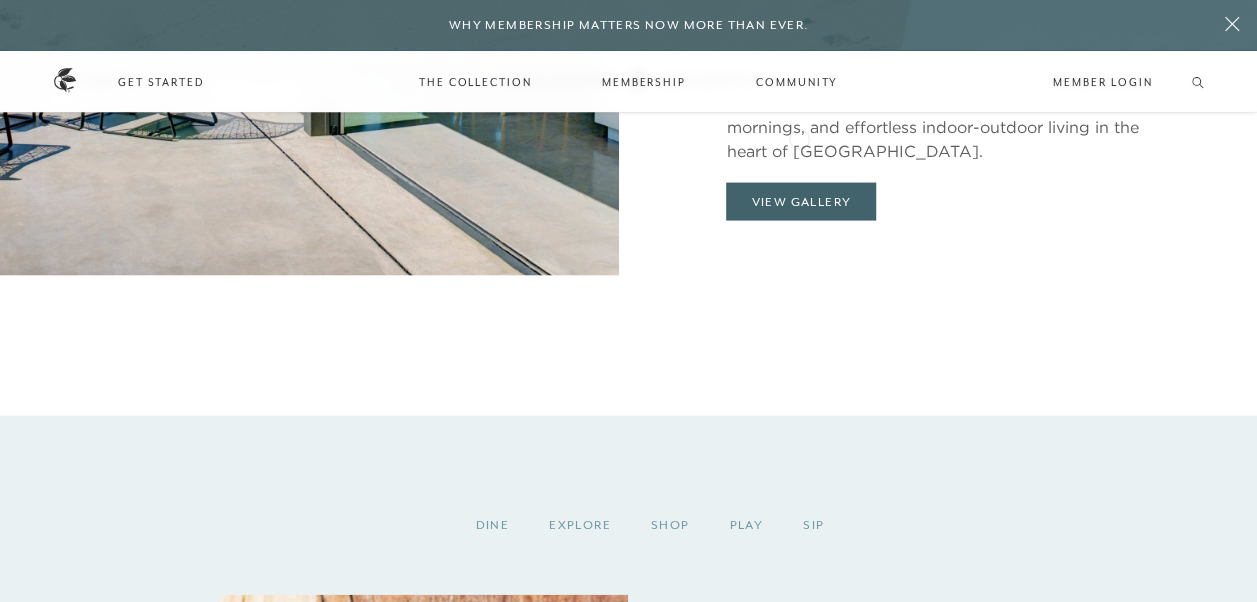click on "Skip to main content Why Membership Matters Now More Than Ever. For the Well-Traveled Future-Proof. Passport-Ready. You can’t control the economy. But you can control how — and where — you spend your most valuable currency: time. As costs climb and markets fluctuate, The Club’s set-pricing model — backed by a $1B portfolio of owned and operated real estate — offers something increasingly rare: value you can plan around. READ MORE Schedule a Meeting Get Started Visit home page  Member Login  Schedule a Meeting Get Started Back The Collection  Find paradise. 350+ residences. 75+ coveted destinations. Overview Residence Collection Experience Collection Back Membership  A club. A community. A way of life. Overview  Services & Standards  How it Works VIP Benefits Inquire now Back Community  Join The Club. Build a Network. Overview Club Journal Search  Search  Inquire about membership  Member Login  Schedule a Meeting Get Started The Collection Residence Collection Experience Collection Membership" at bounding box center (628, 86) 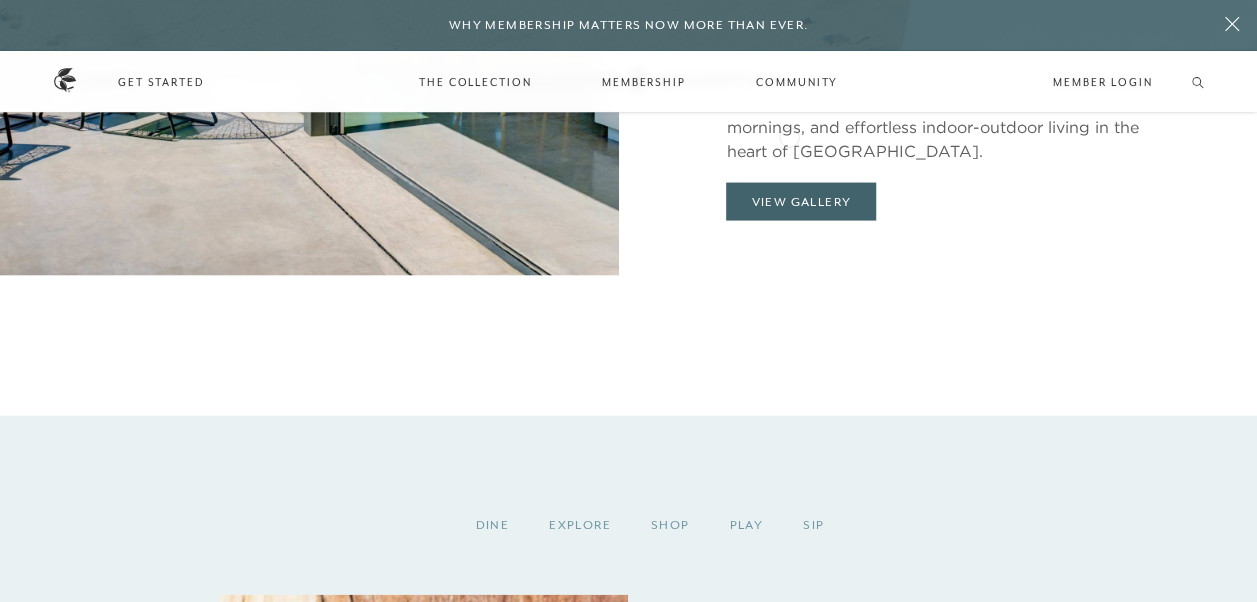 click on "Skip to main content Why Membership Matters Now More Than Ever. For the Well-Traveled Future-Proof. Passport-Ready. You can’t control the economy. But you can control how — and where — you spend your most valuable currency: time. As costs climb and markets fluctuate, The Club’s set-pricing model — backed by a $1B portfolio of owned and operated real estate — offers something increasingly rare: value you can plan around. READ MORE Schedule a Meeting Get Started Visit home page  Member Login  Schedule a Meeting Get Started Back The Collection  Find paradise. 350+ residences. 75+ coveted destinations. Overview Residence Collection Experience Collection Back Membership  A club. A community. A way of life. Overview  Services & Standards  How it Works VIP Benefits Inquire now Back Community  Join The Club. Build a Network. Overview Club Journal Search  Search  Inquire about membership  Member Login  Schedule a Meeting Get Started The Collection Residence Collection Experience Collection Membership" at bounding box center (628, 86) 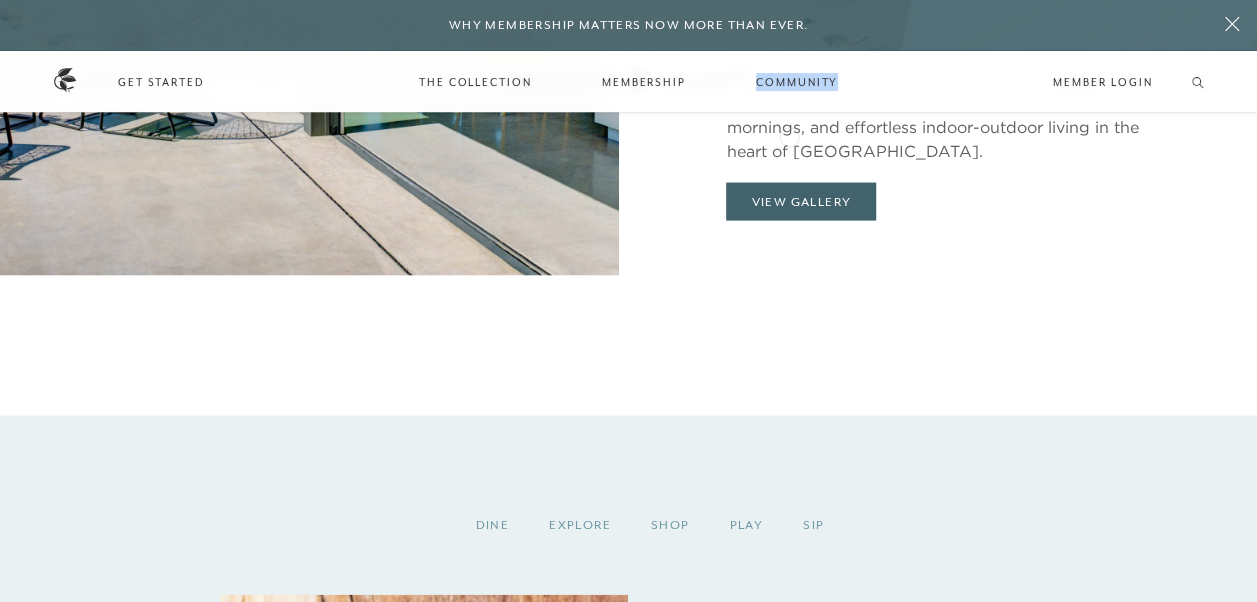 click on "Skip to main content Why Membership Matters Now More Than Ever. For the Well-Traveled Future-Proof. Passport-Ready. You can’t control the economy. But you can control how — and where — you spend your most valuable currency: time. As costs climb and markets fluctuate, The Club’s set-pricing model — backed by a $1B portfolio of owned and operated real estate — offers something increasingly rare: value you can plan around. READ MORE Schedule a Meeting Get Started Visit home page  Member Login  Schedule a Meeting Get Started Back The Collection  Find paradise. 350+ residences. 75+ coveted destinations. Overview Residence Collection Experience Collection Back Membership  A club. A community. A way of life. Overview  Services & Standards  How it Works VIP Benefits Inquire now Back Community  Join The Club. Build a Network. Overview Club Journal Search  Search  Inquire about membership  Member Login  Schedule a Meeting Get Started The Collection Residence Collection Experience Collection Membership" at bounding box center [628, 86] 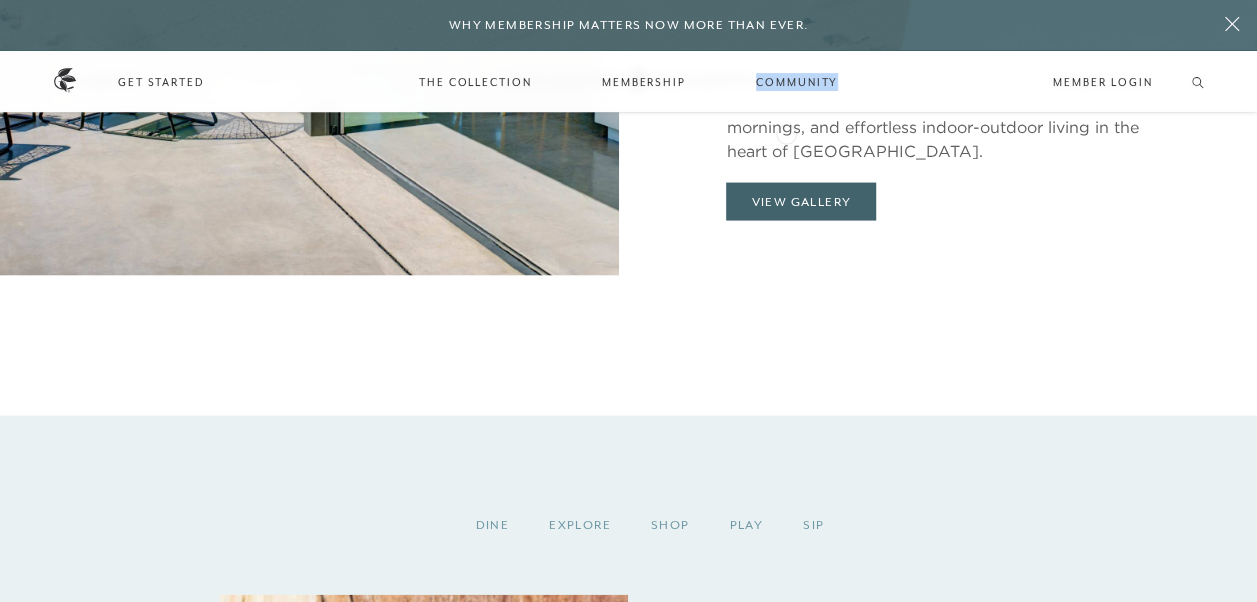 click on "Skip to main content Why Membership Matters Now More Than Ever. For the Well-Traveled Future-Proof. Passport-Ready. You can’t control the economy. But you can control how — and where — you spend your most valuable currency: time. As costs climb and markets fluctuate, The Club’s set-pricing model — backed by a $1B portfolio of owned and operated real estate — offers something increasingly rare: value you can plan around. READ MORE Schedule a Meeting Get Started Visit home page  Member Login  Schedule a Meeting Get Started Back The Collection  Find paradise. 350+ residences. 75+ coveted destinations. Overview Residence Collection Experience Collection Back Membership  A club. A community. A way of life. Overview  Services & Standards  How it Works VIP Benefits Inquire now Back Community  Join The Club. Build a Network. Overview Club Journal Search  Search  Inquire about membership  Member Login  Schedule a Meeting Get Started The Collection Residence Collection Experience Collection Membership" at bounding box center (628, 86) 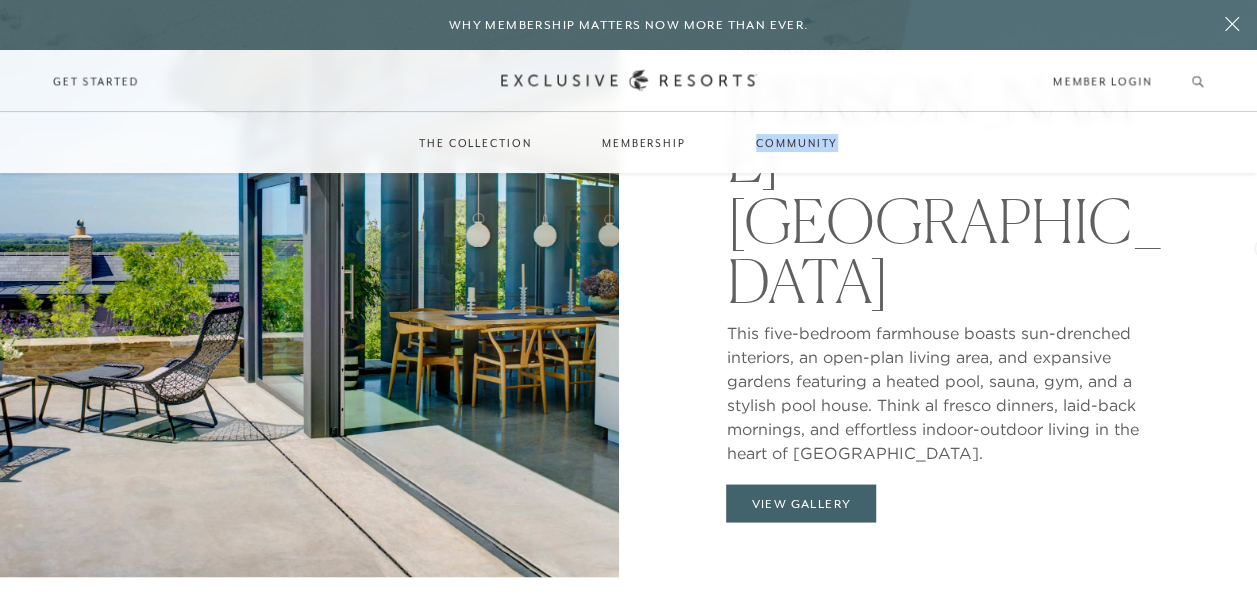 scroll, scrollTop: 1638, scrollLeft: 0, axis: vertical 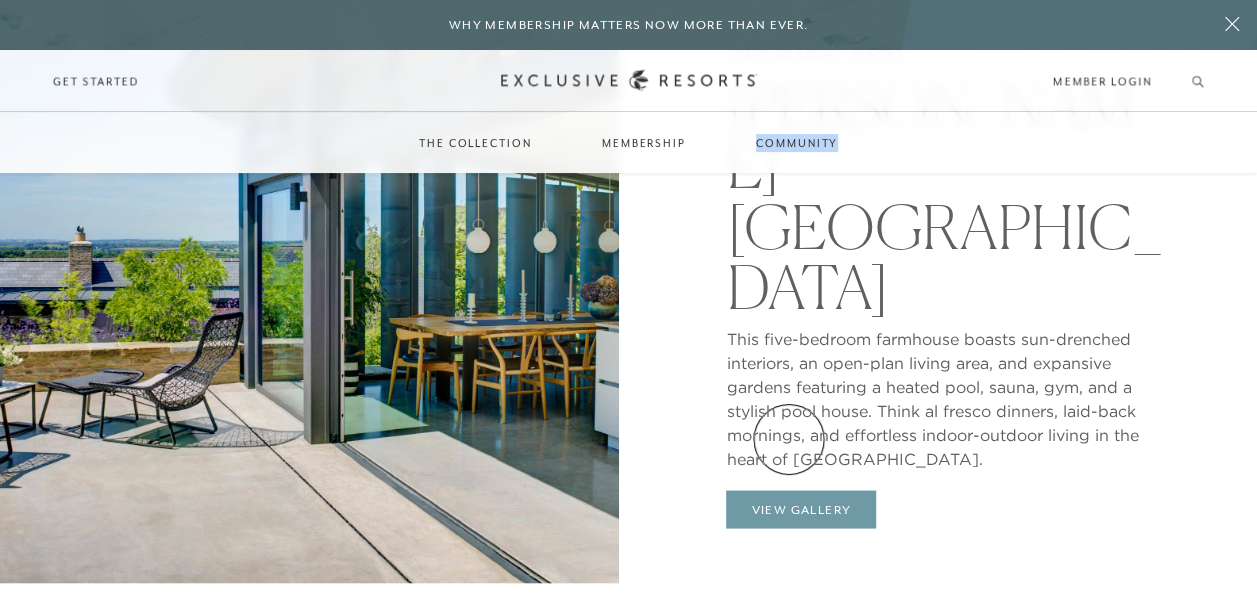click on "View Gallery" at bounding box center (801, 509) 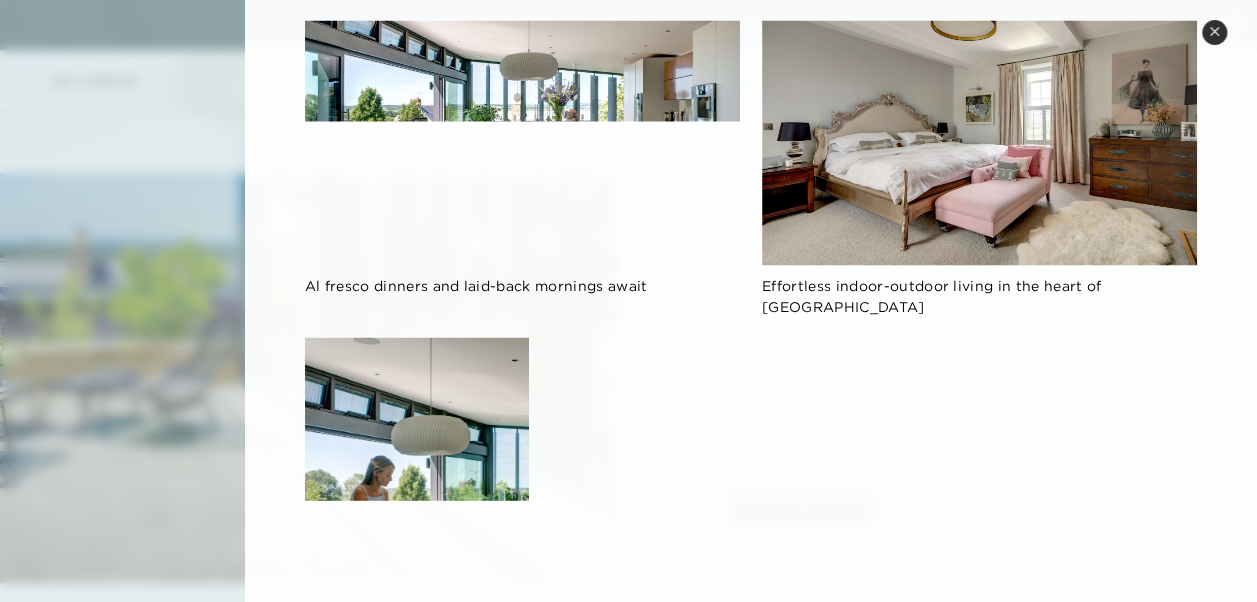 scroll, scrollTop: 2079, scrollLeft: 0, axis: vertical 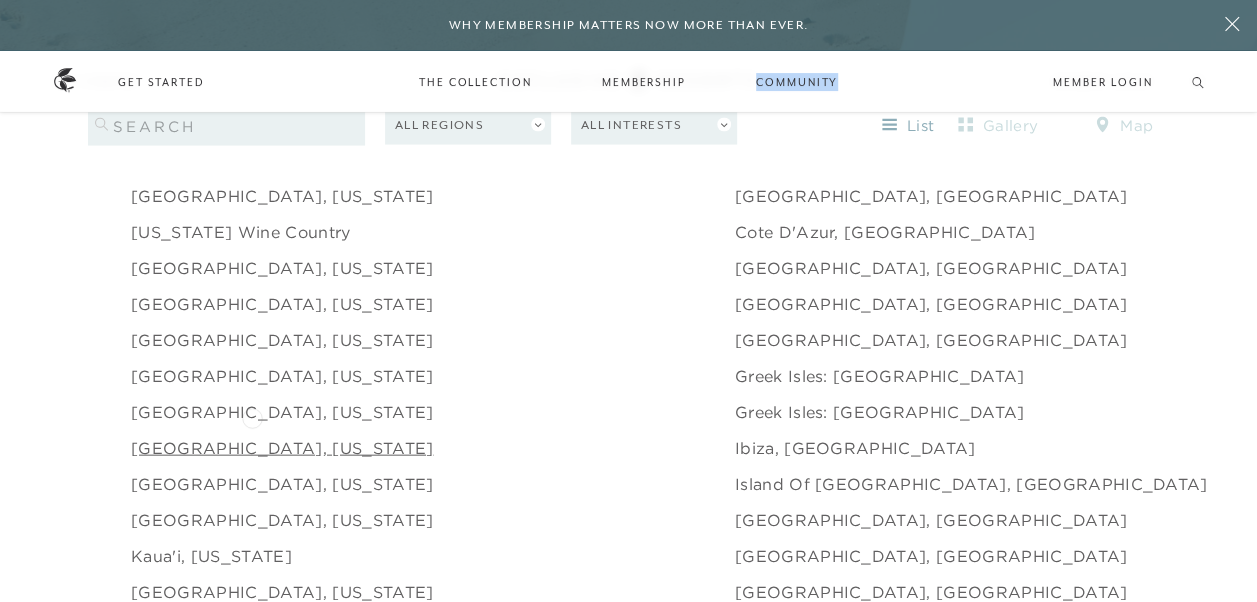 click on "[GEOGRAPHIC_DATA], [US_STATE]" at bounding box center [282, 448] 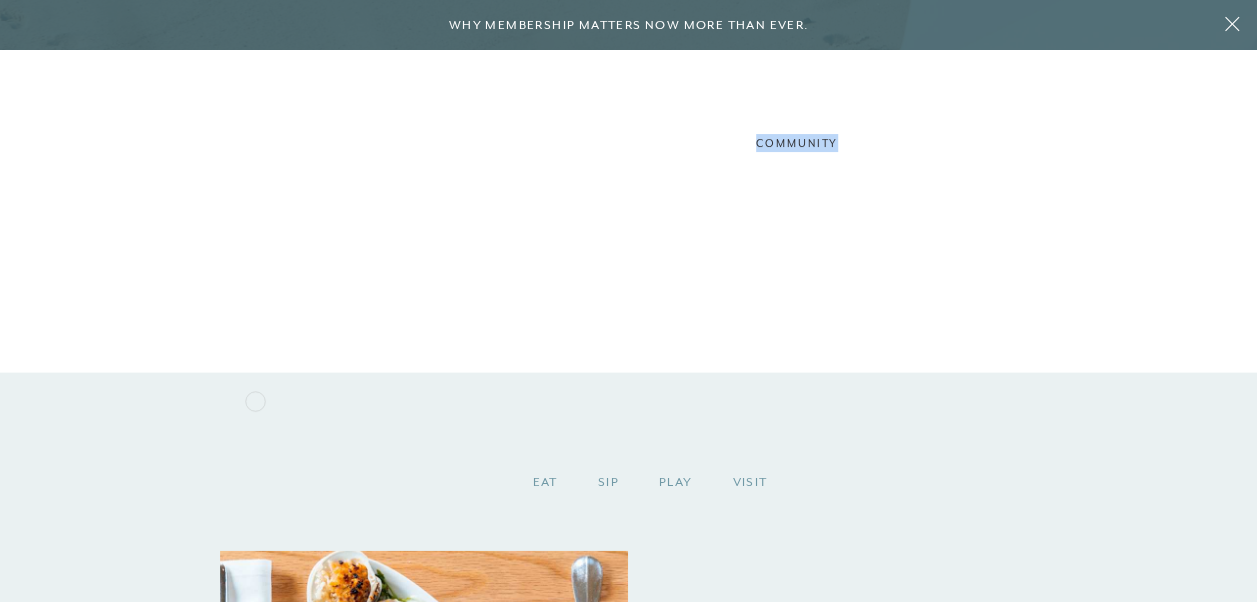 scroll, scrollTop: 0, scrollLeft: 0, axis: both 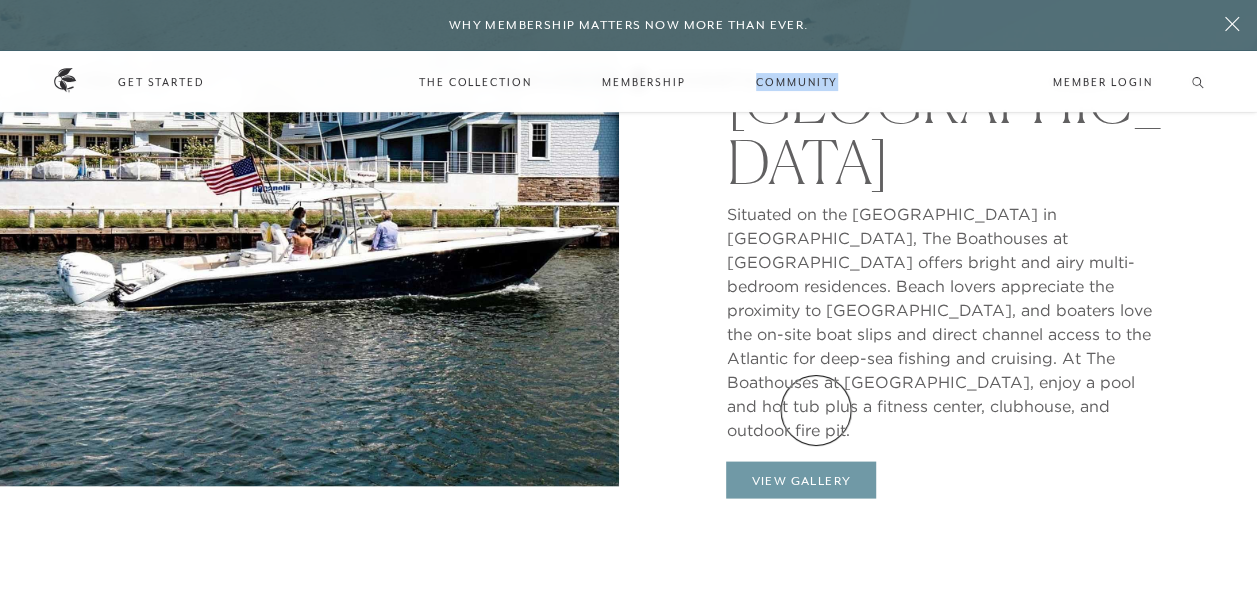 click on "View Gallery" at bounding box center (801, 480) 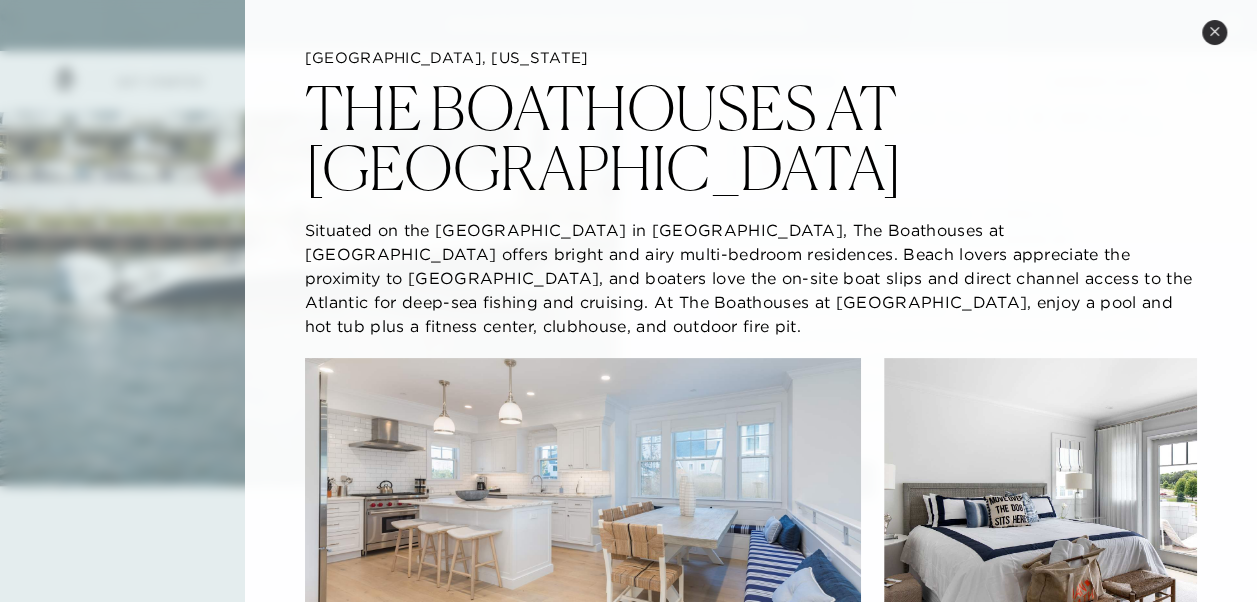 scroll, scrollTop: 0, scrollLeft: 0, axis: both 